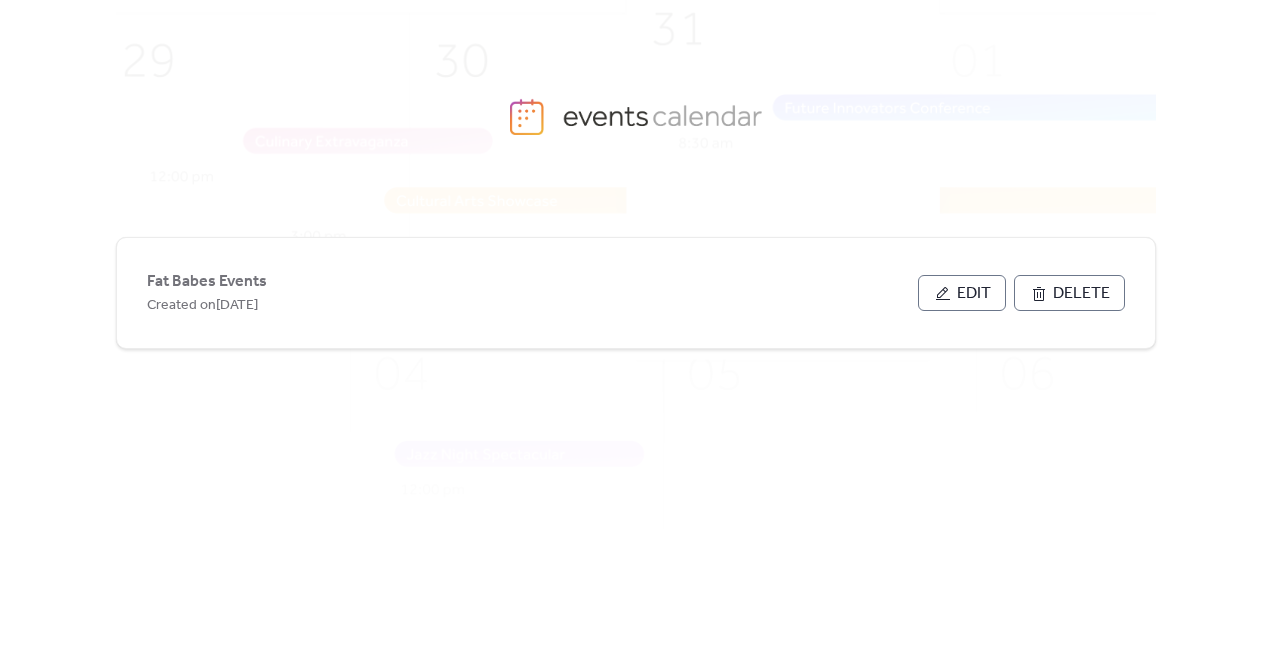 scroll, scrollTop: 0, scrollLeft: 0, axis: both 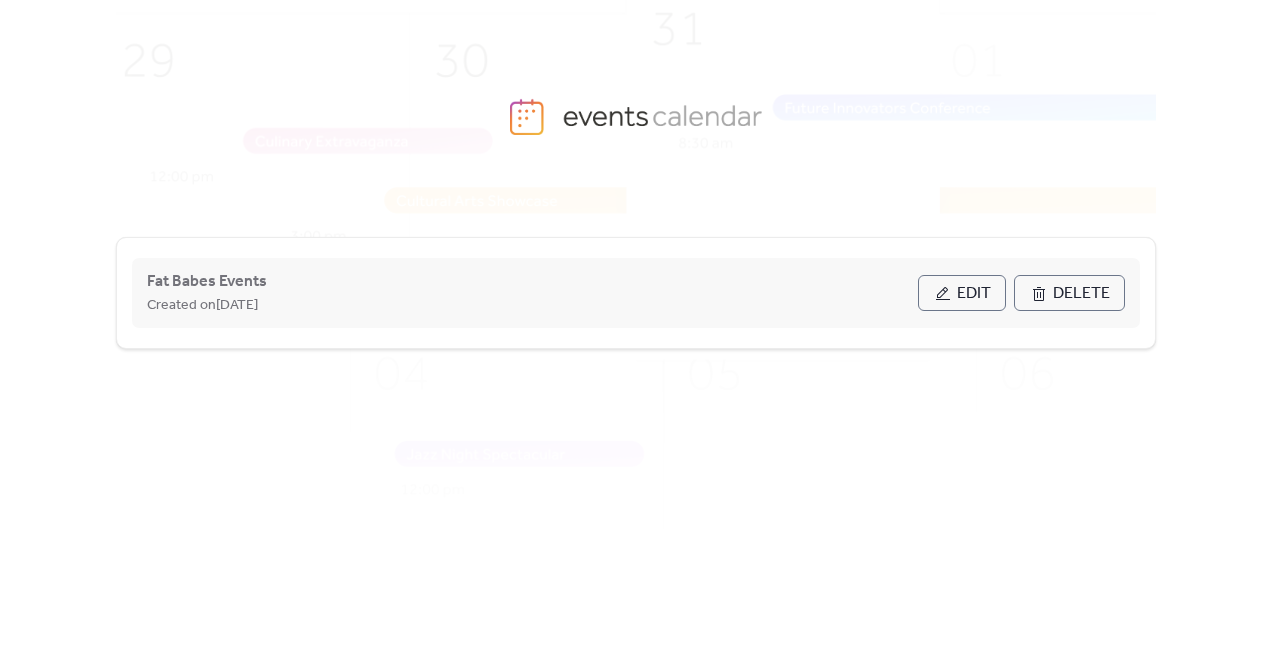 click on "Edit" at bounding box center [974, 294] 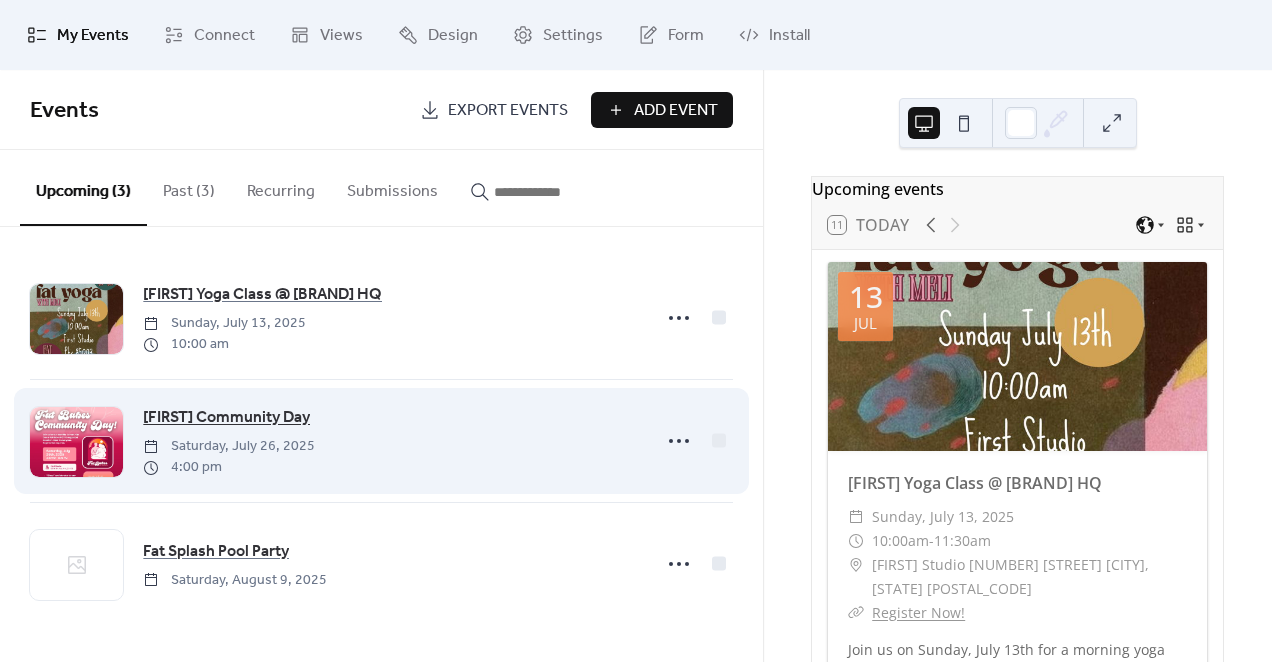 click on "Fat Community Day" at bounding box center (226, 418) 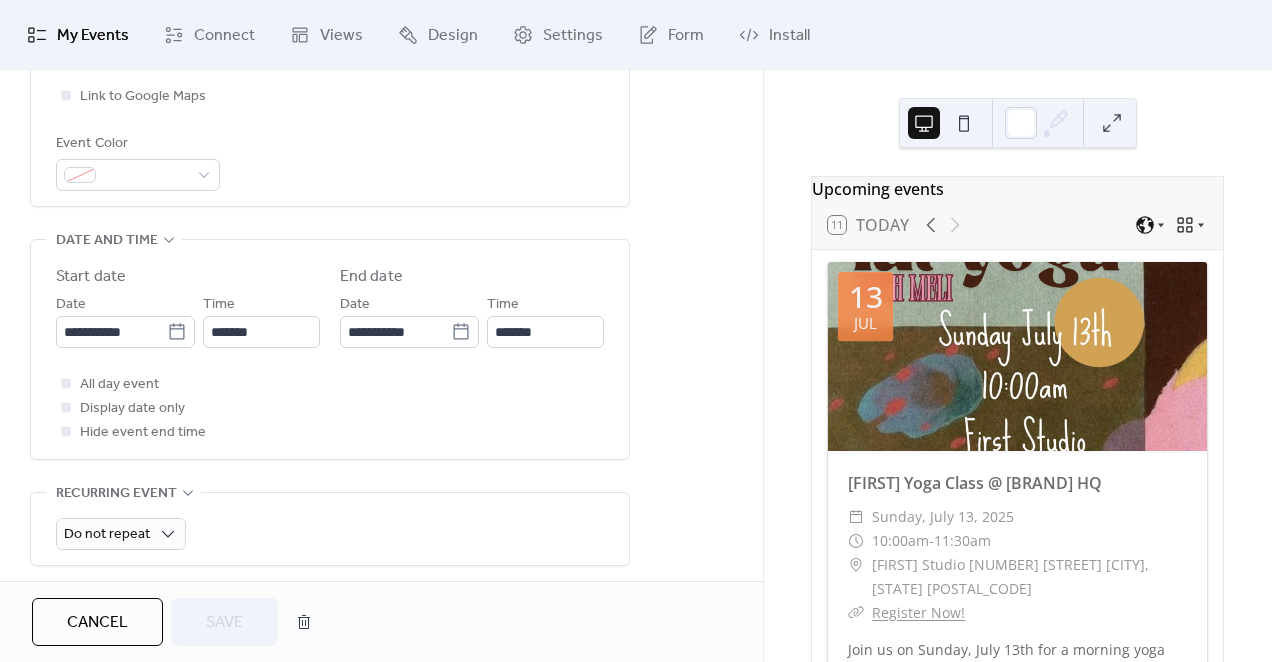 scroll, scrollTop: 527, scrollLeft: 0, axis: vertical 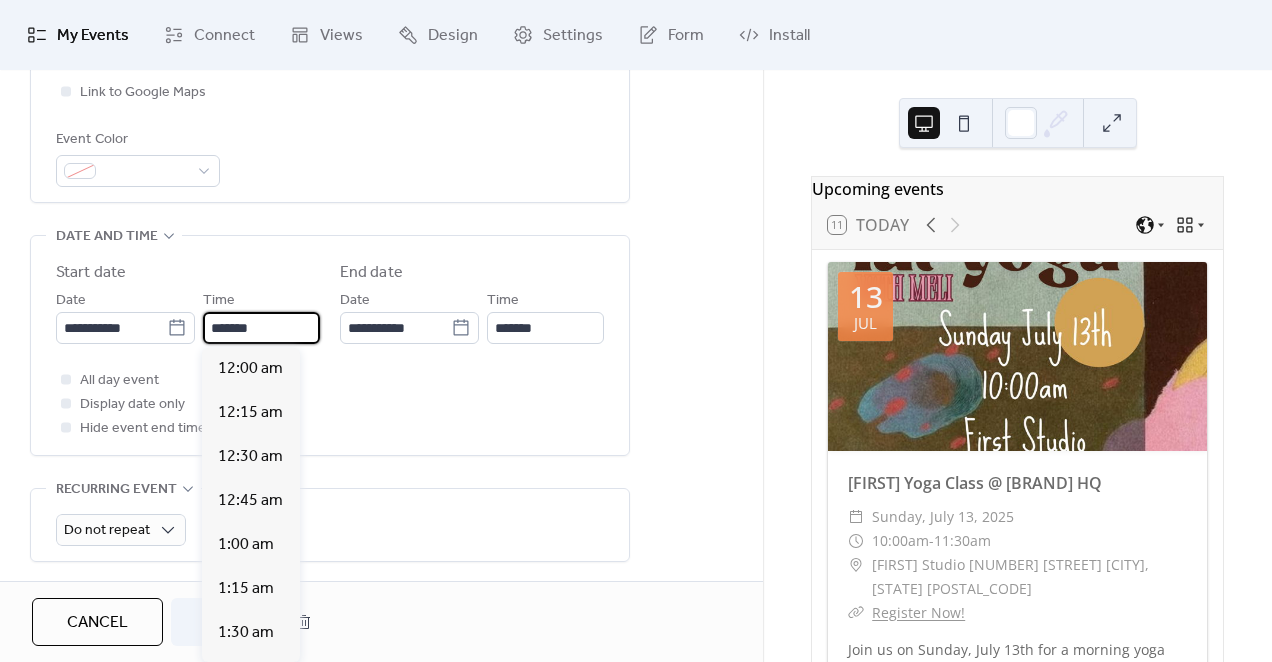 click on "*******" at bounding box center [261, 328] 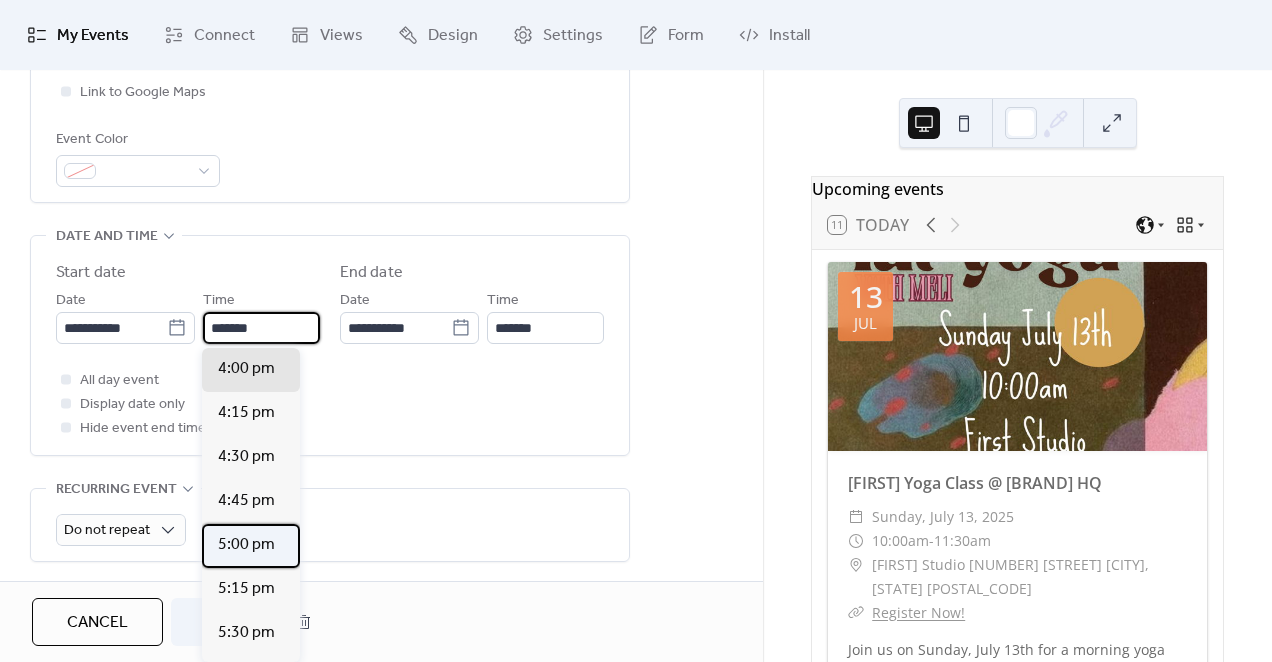 click on "5:00 pm" at bounding box center (251, 546) 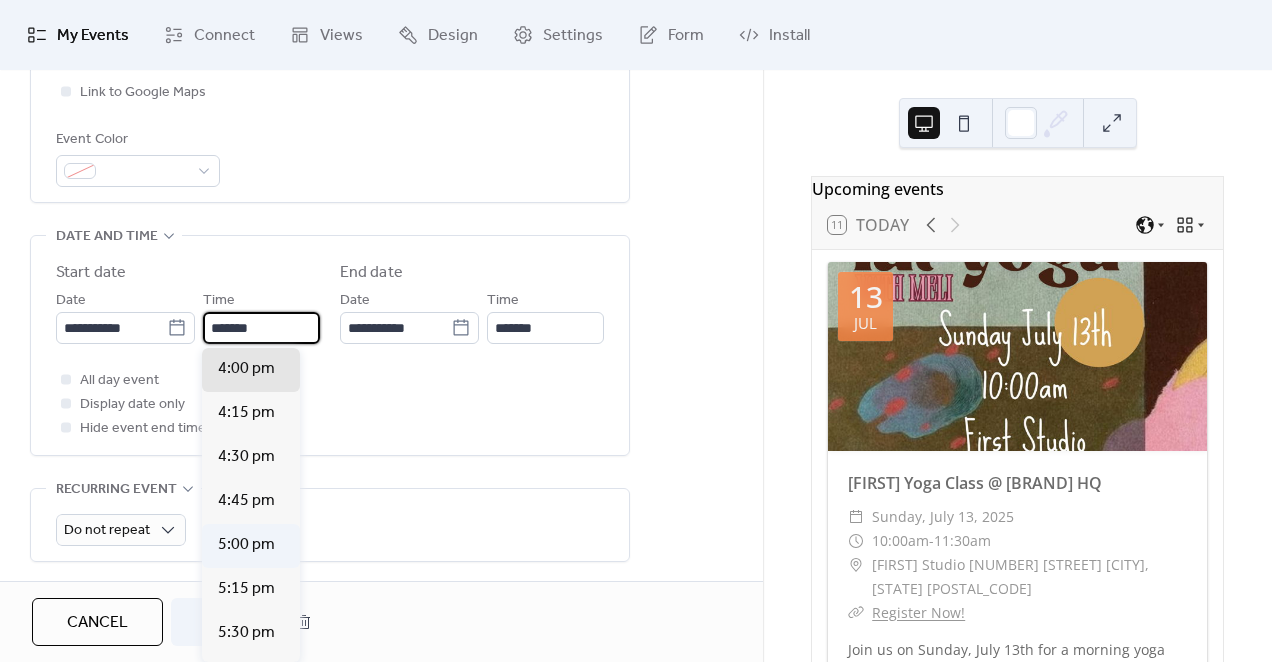type on "*******" 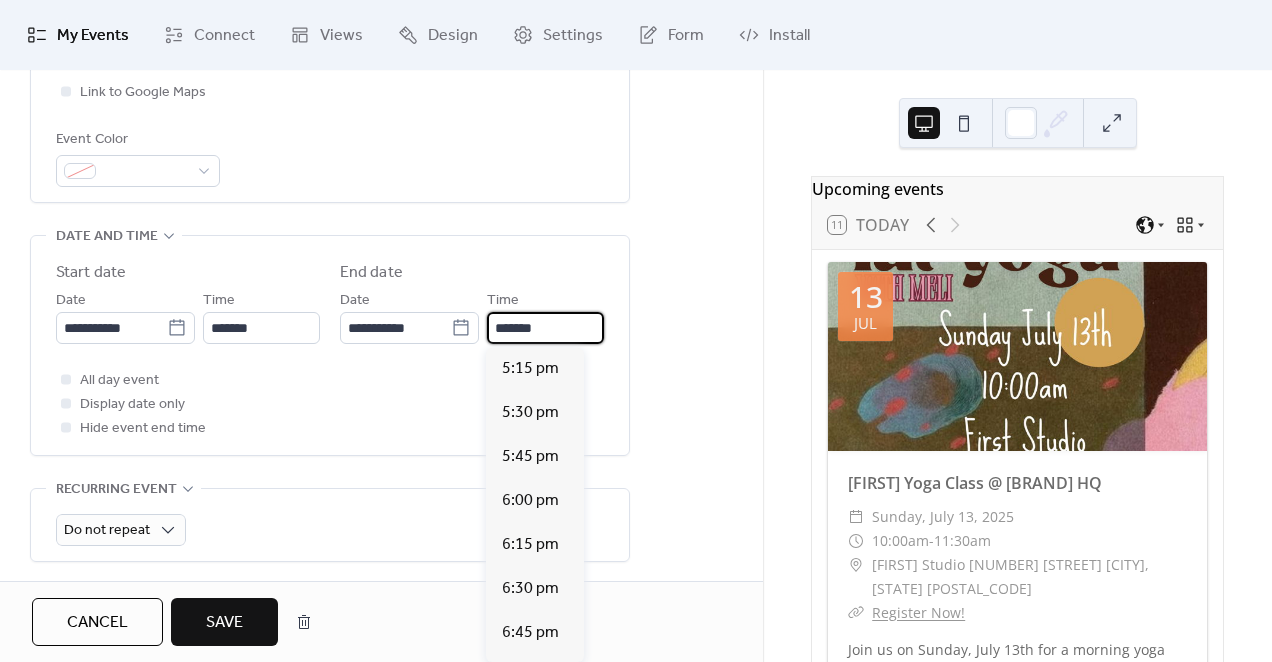 click on "*******" at bounding box center [545, 328] 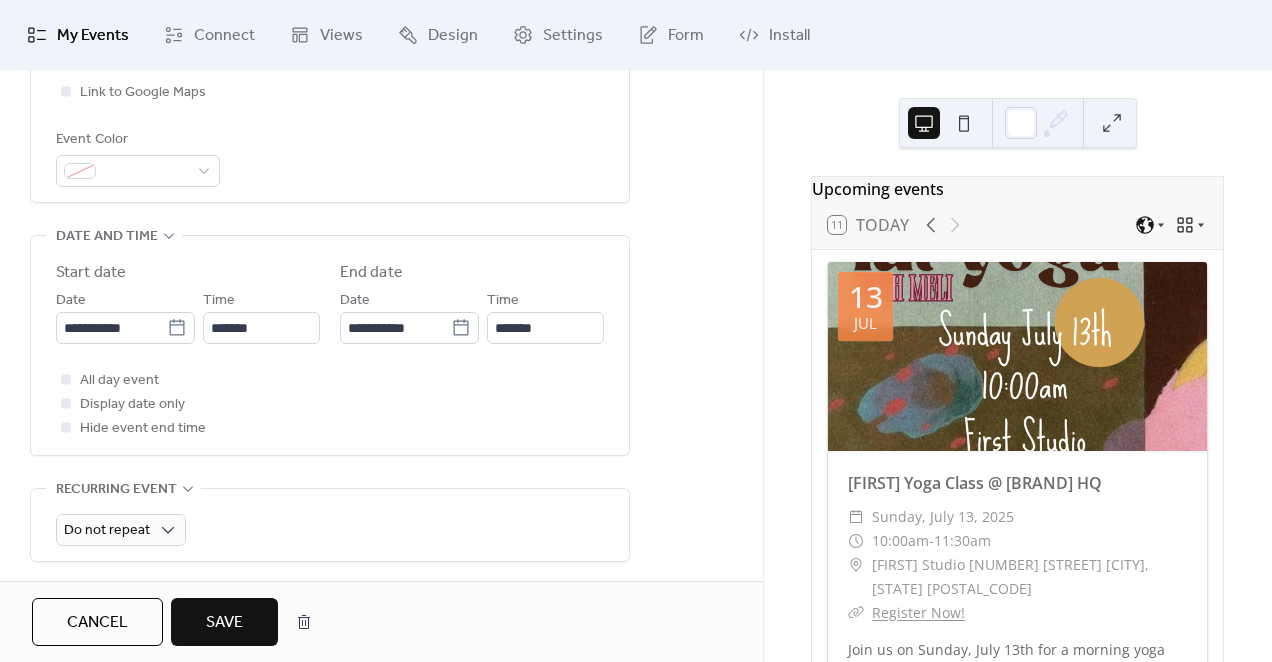 click on "**********" at bounding box center [330, 345] 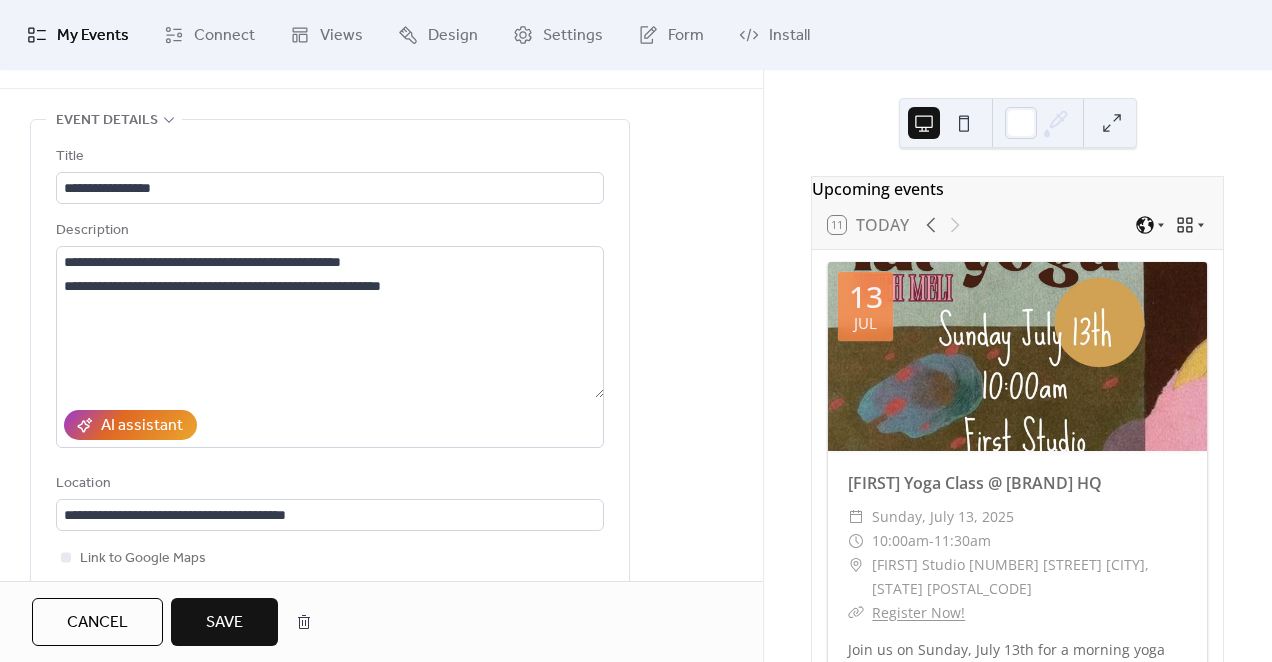 scroll, scrollTop: 65, scrollLeft: 0, axis: vertical 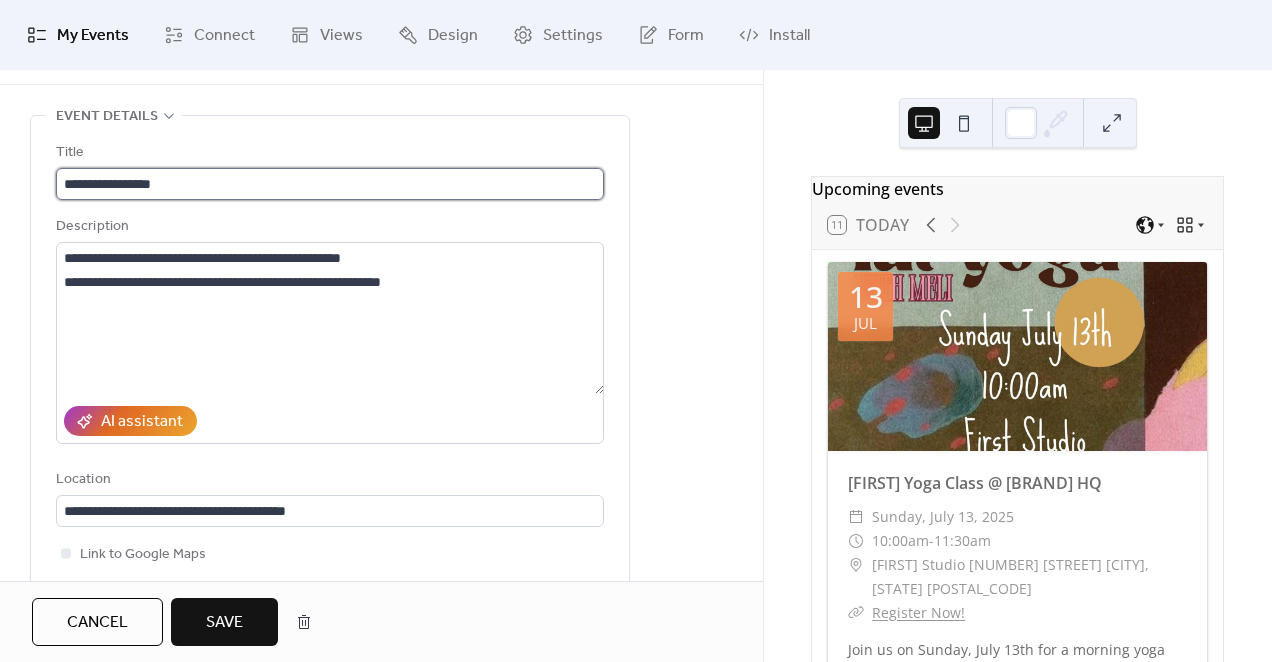 click on "**********" at bounding box center (330, 184) 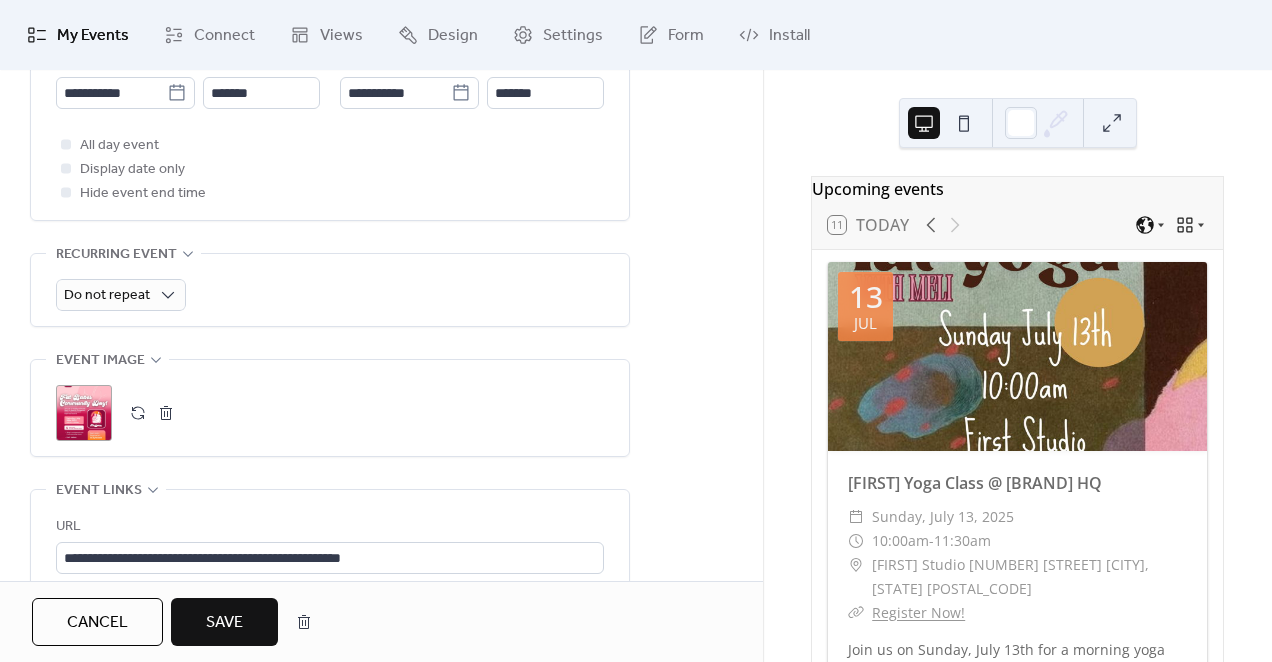 scroll, scrollTop: 770, scrollLeft: 0, axis: vertical 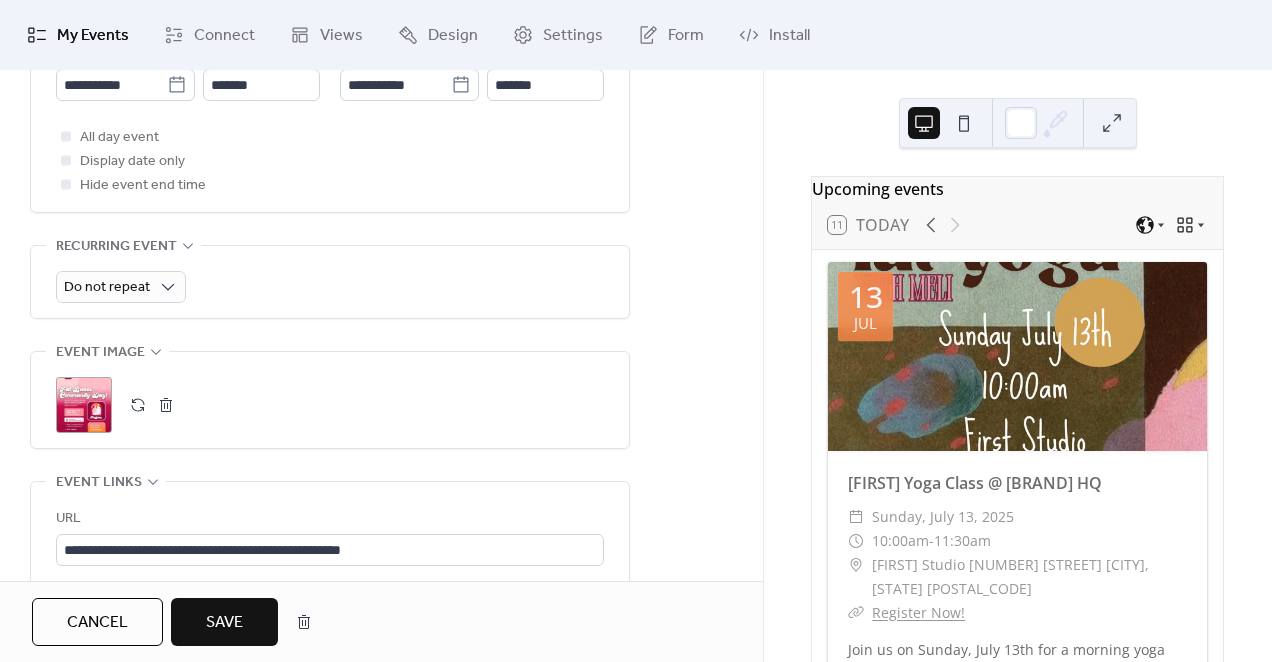 type on "**********" 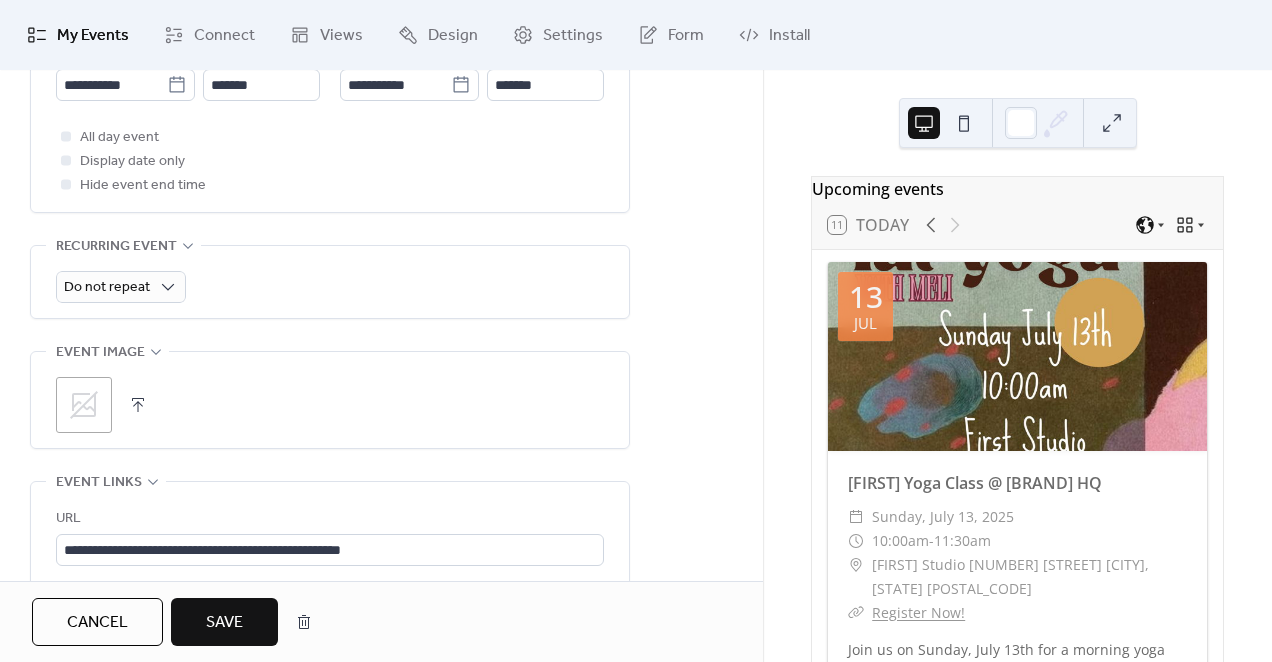 click on "Save" at bounding box center (224, 623) 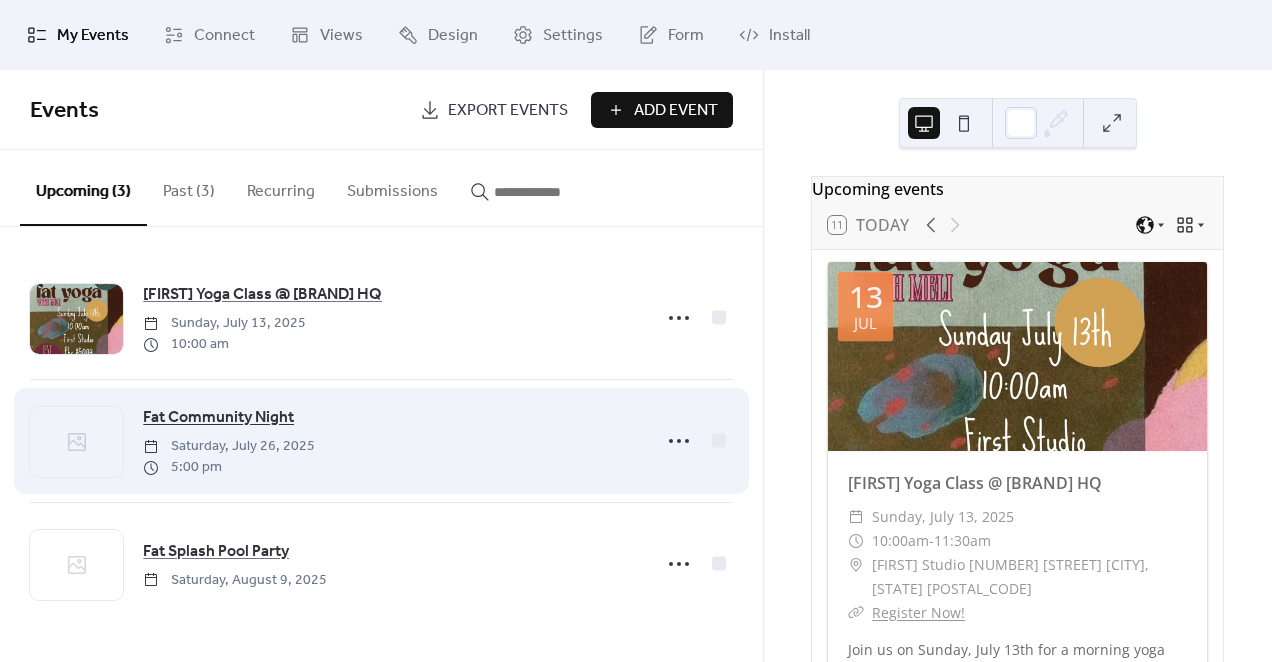 click on "Fat Community Night" at bounding box center (218, 418) 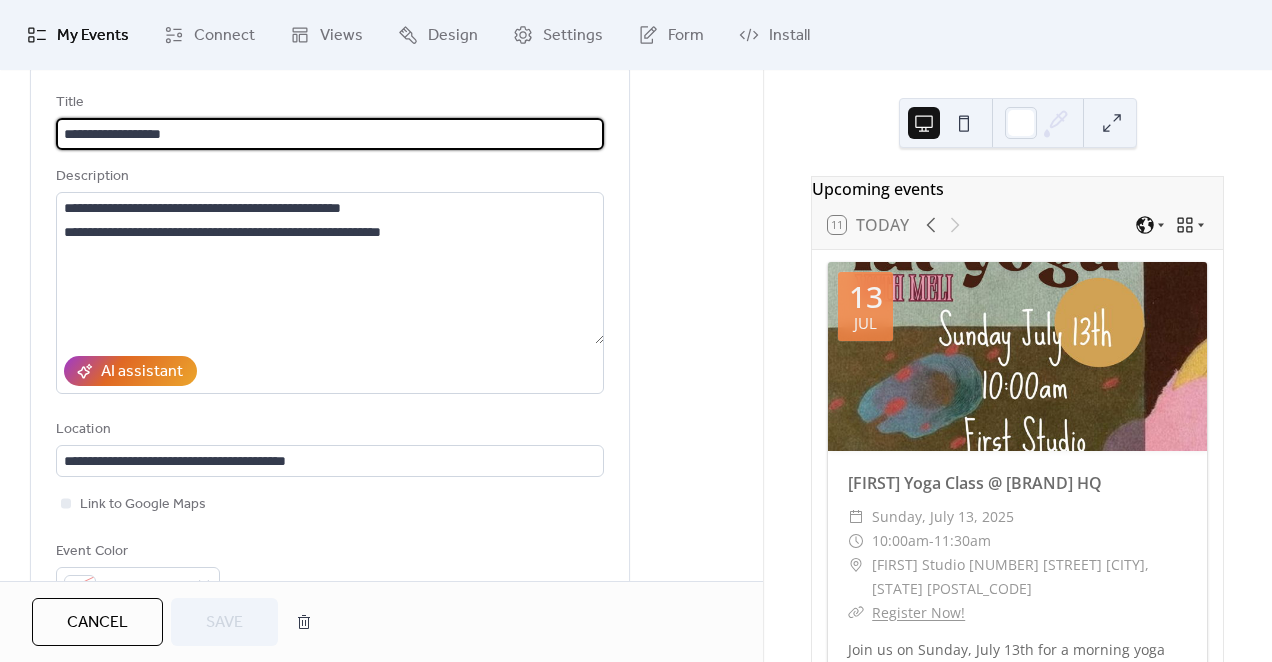 scroll, scrollTop: 123, scrollLeft: 0, axis: vertical 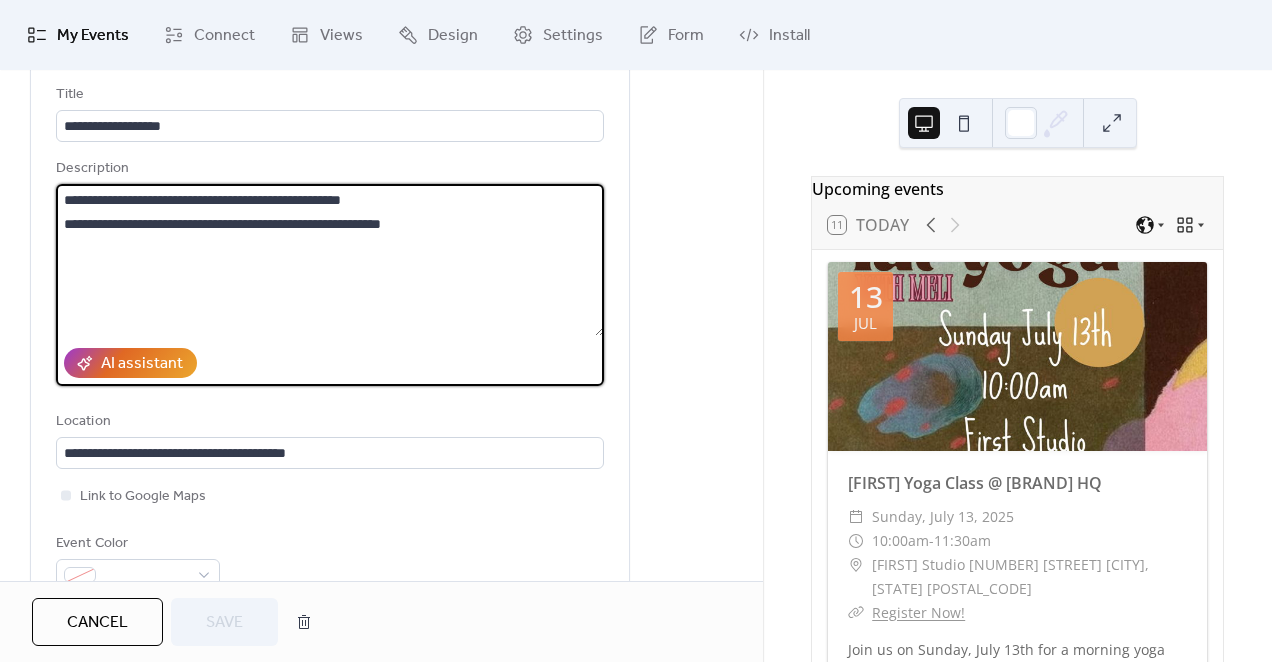 click on "**********" at bounding box center [330, 260] 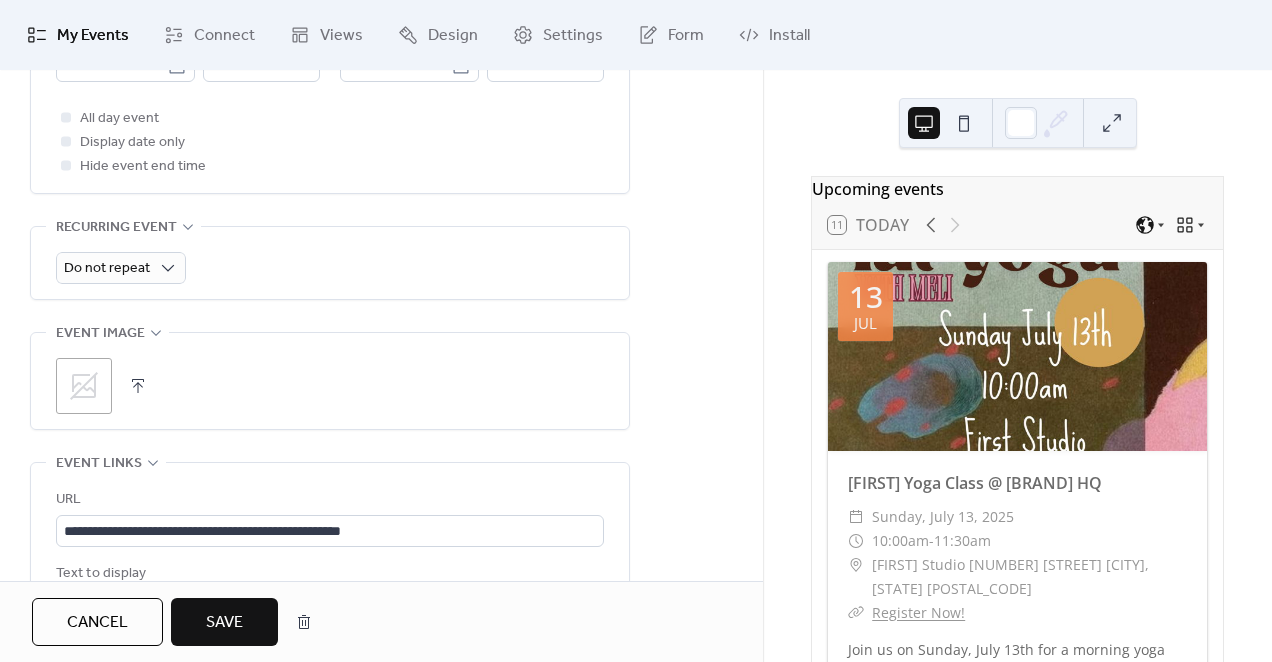 scroll, scrollTop: 803, scrollLeft: 0, axis: vertical 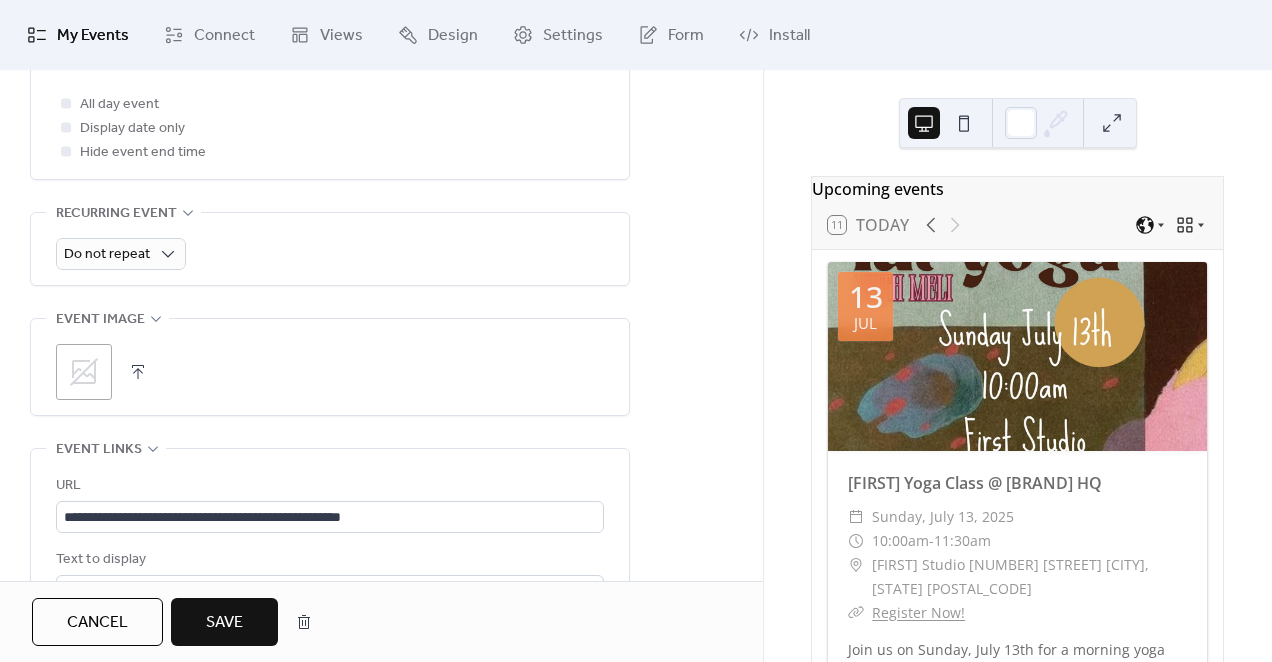 type on "**********" 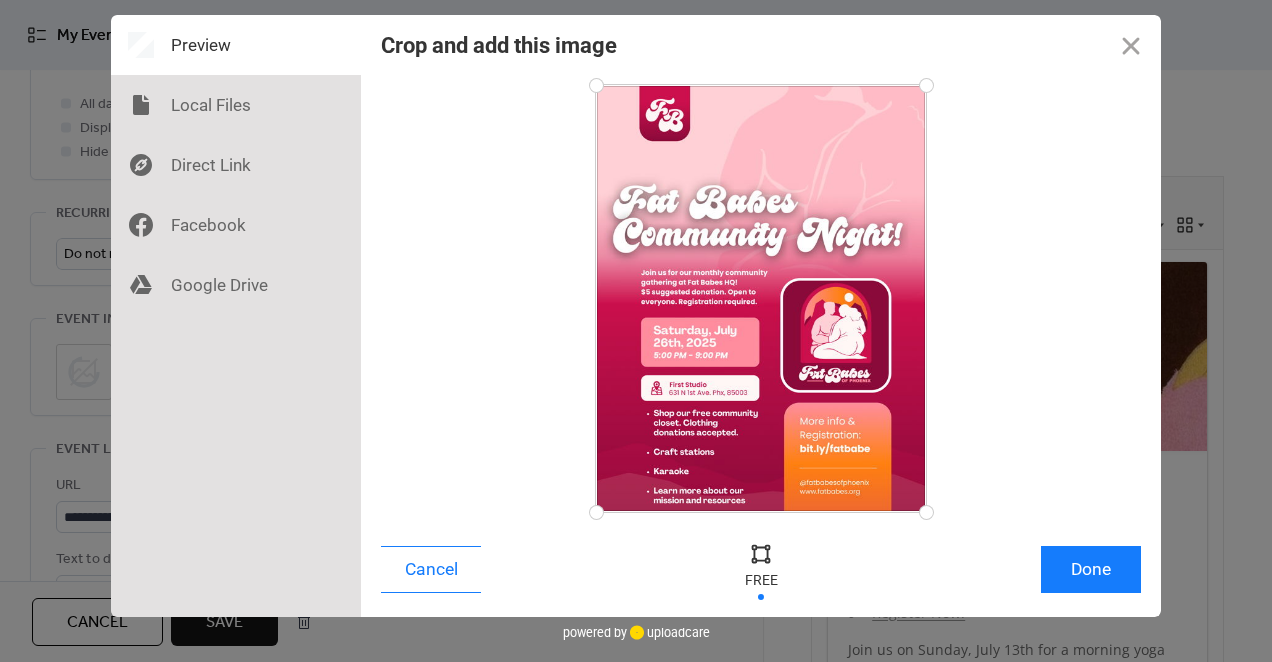 click at bounding box center [761, 298] 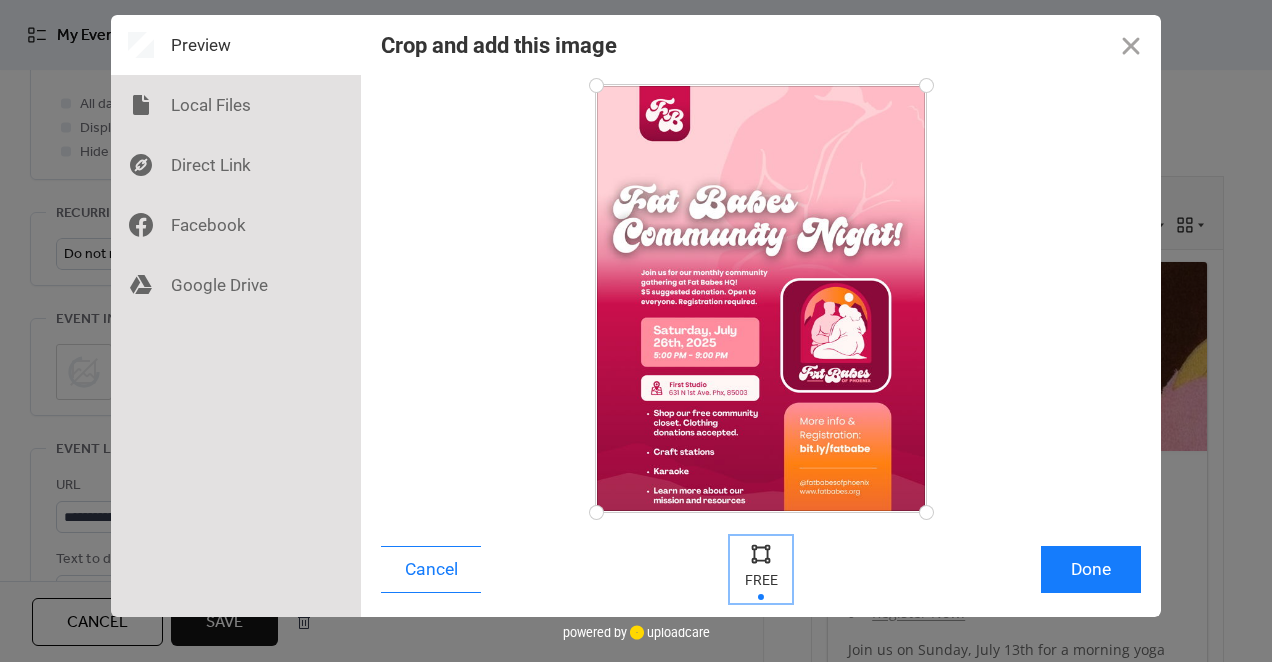 click at bounding box center (761, 553) 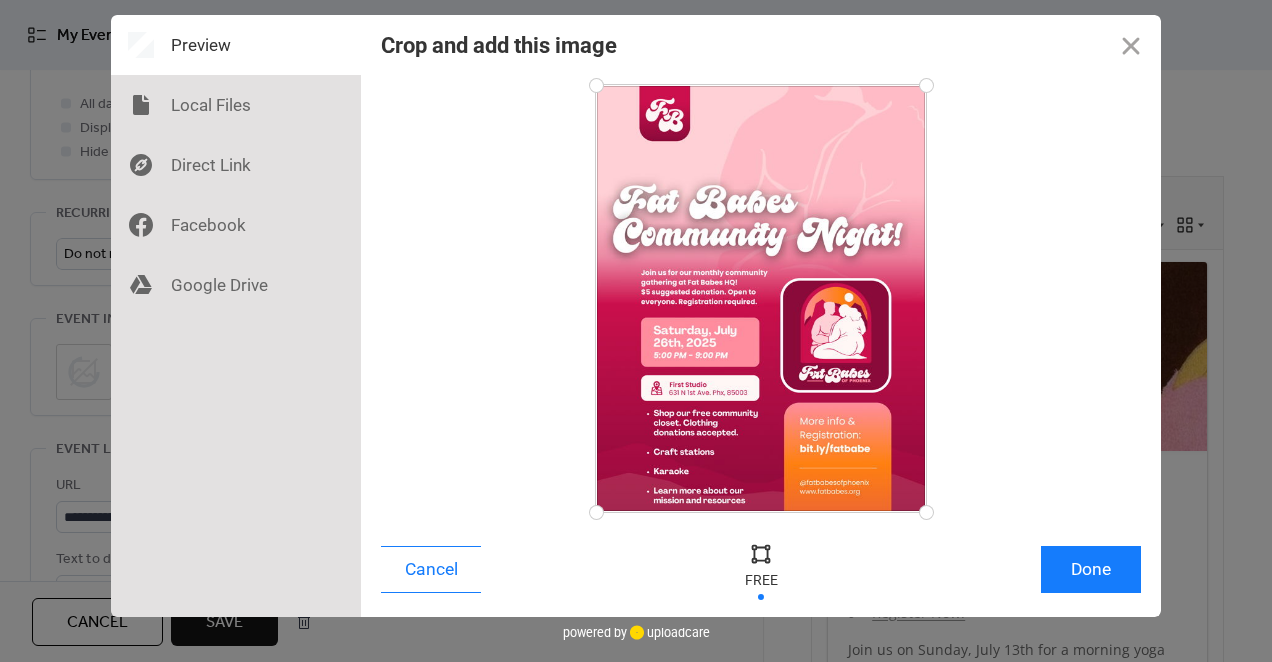 click on "Cancel   Done" at bounding box center [761, 574] 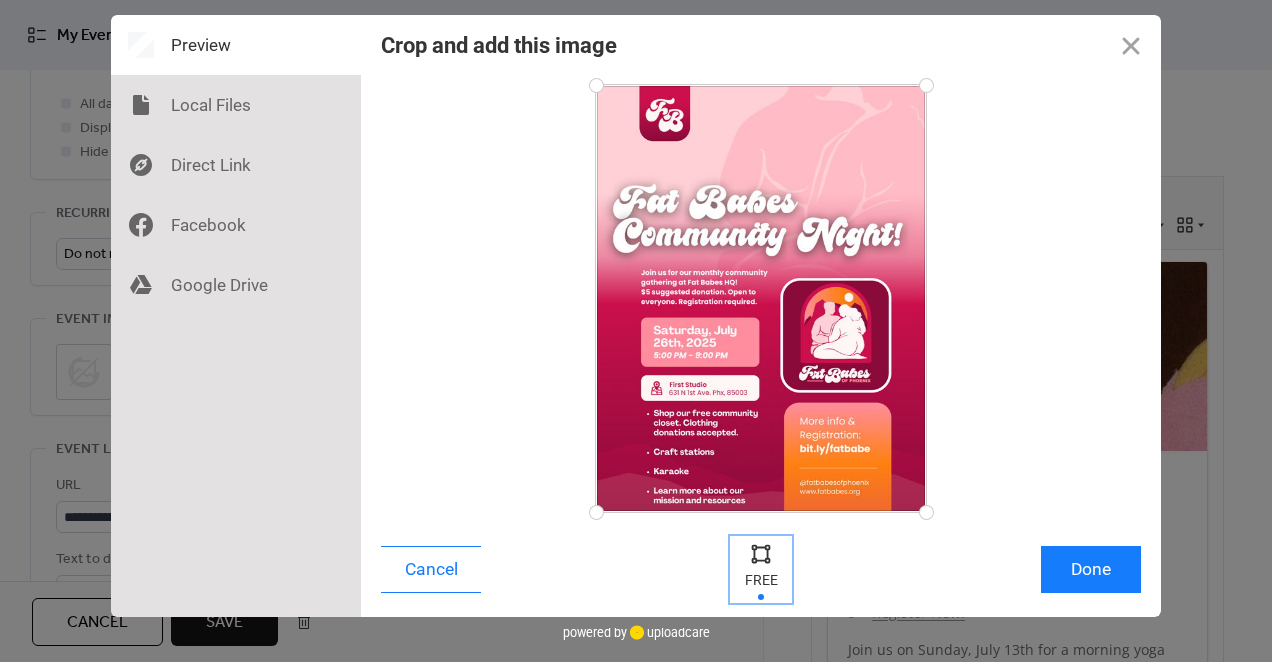click at bounding box center (761, 553) 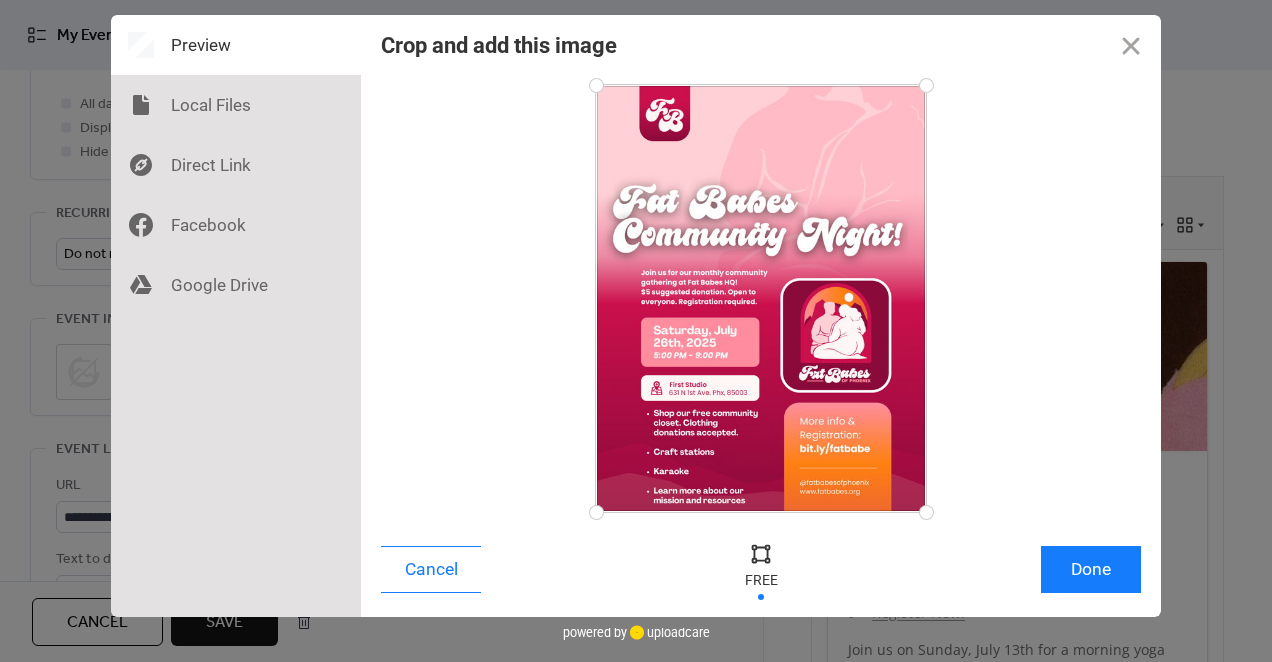click at bounding box center [761, 569] 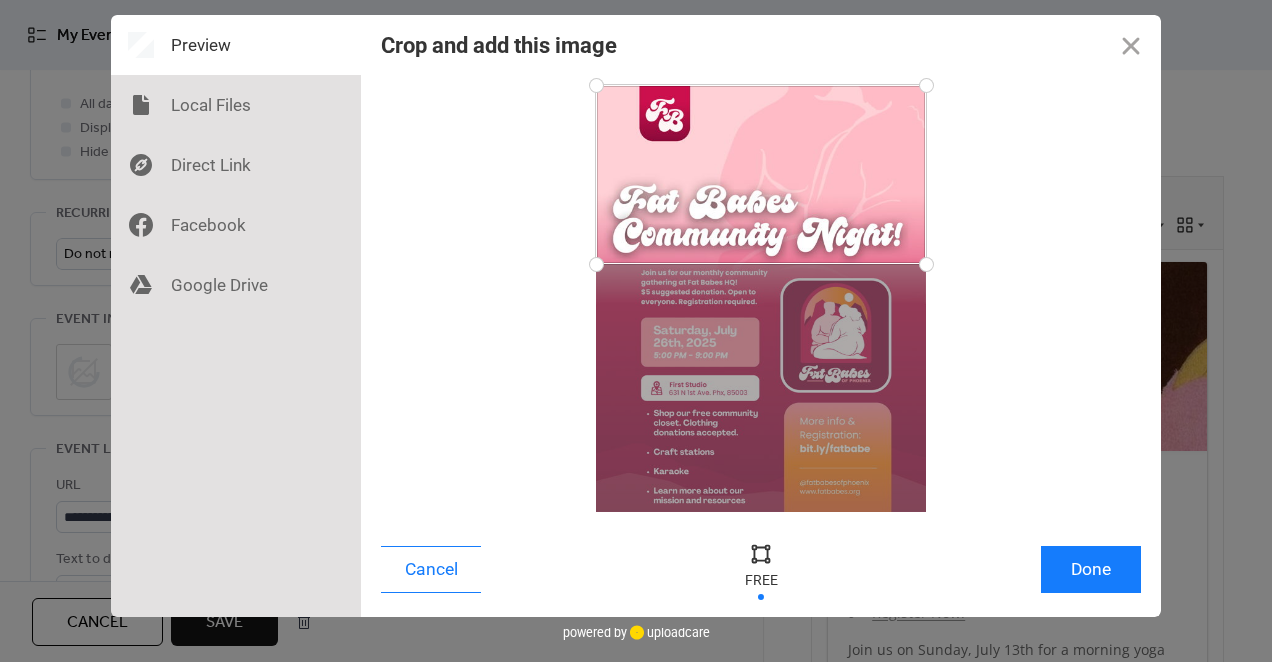drag, startPoint x: 921, startPoint y: 512, endPoint x: 971, endPoint y: 264, distance: 252.99011 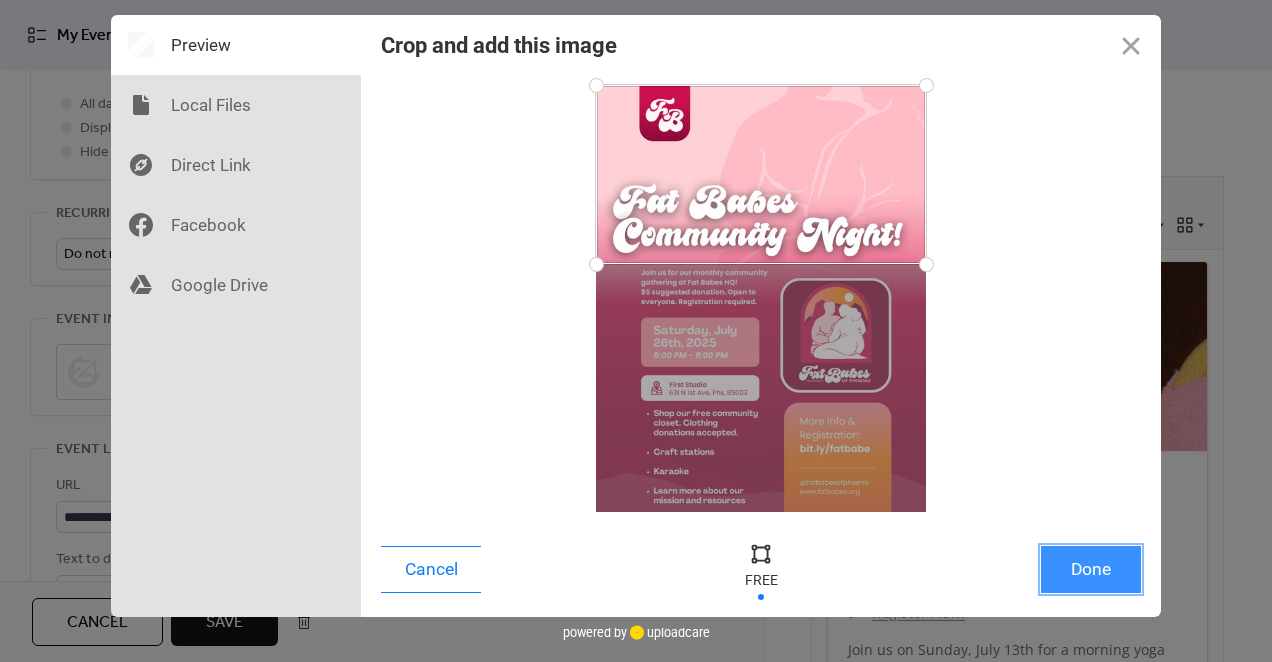 click on "Done" at bounding box center (1091, 569) 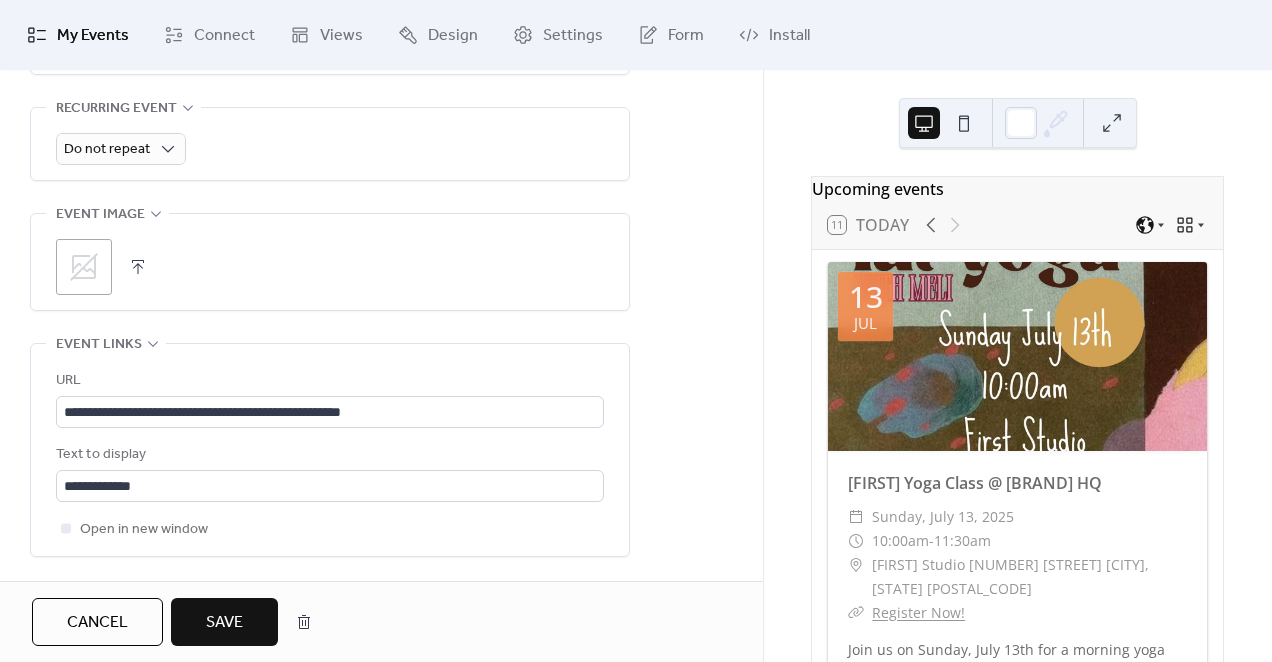 scroll, scrollTop: 929, scrollLeft: 0, axis: vertical 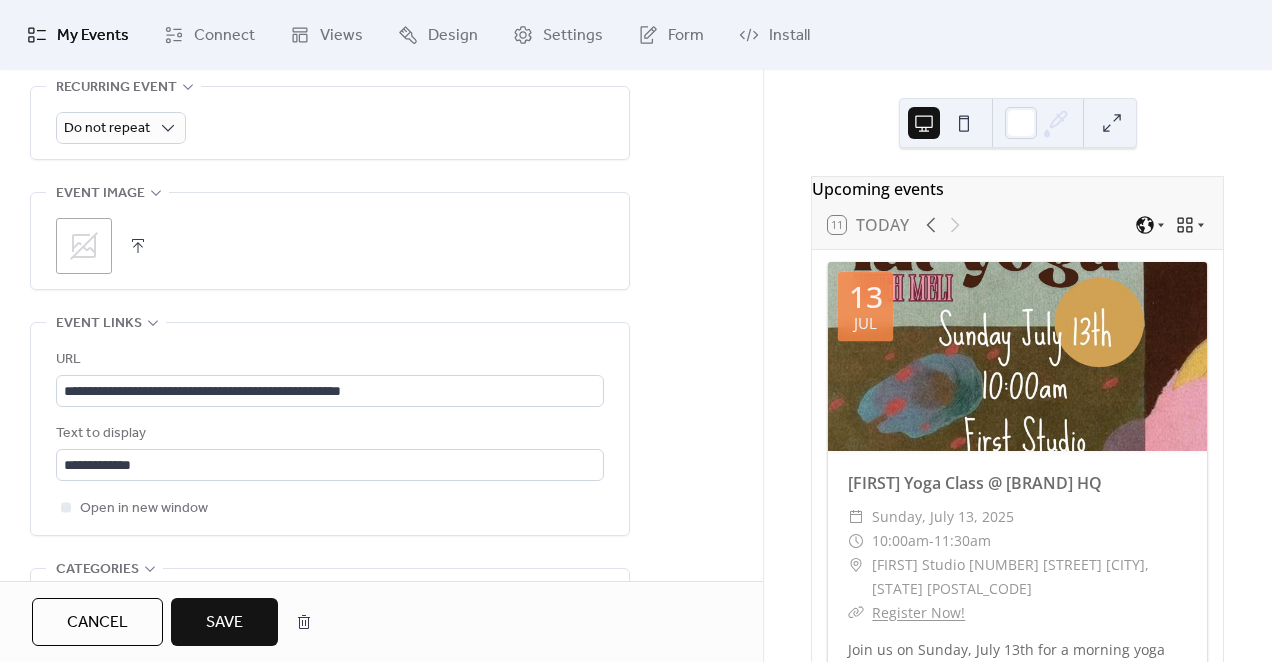 click on "Save" at bounding box center (224, 623) 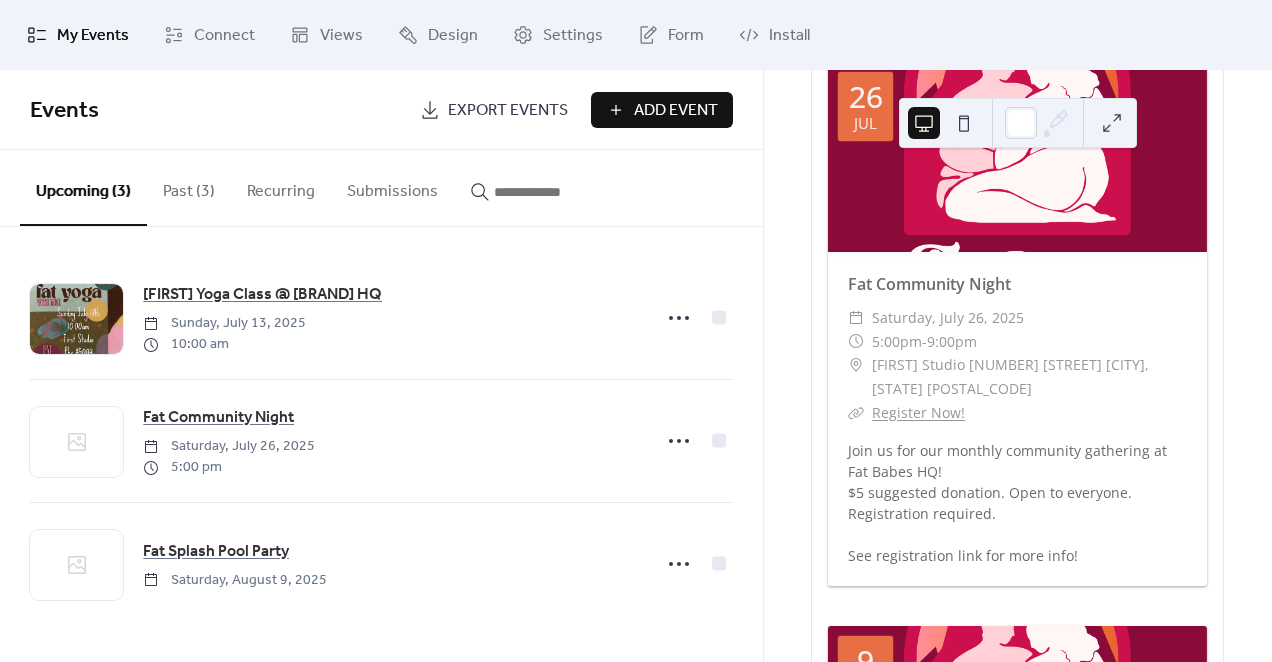scroll, scrollTop: 734, scrollLeft: 0, axis: vertical 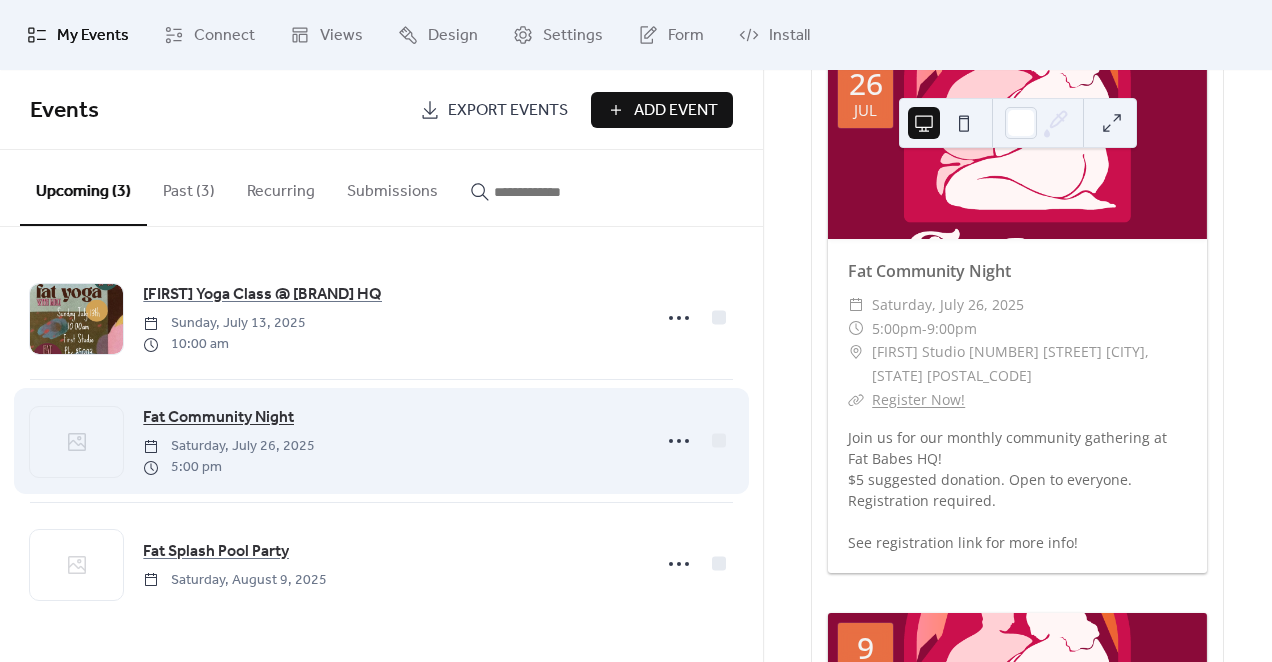 click on "Fat Community Night" at bounding box center (218, 418) 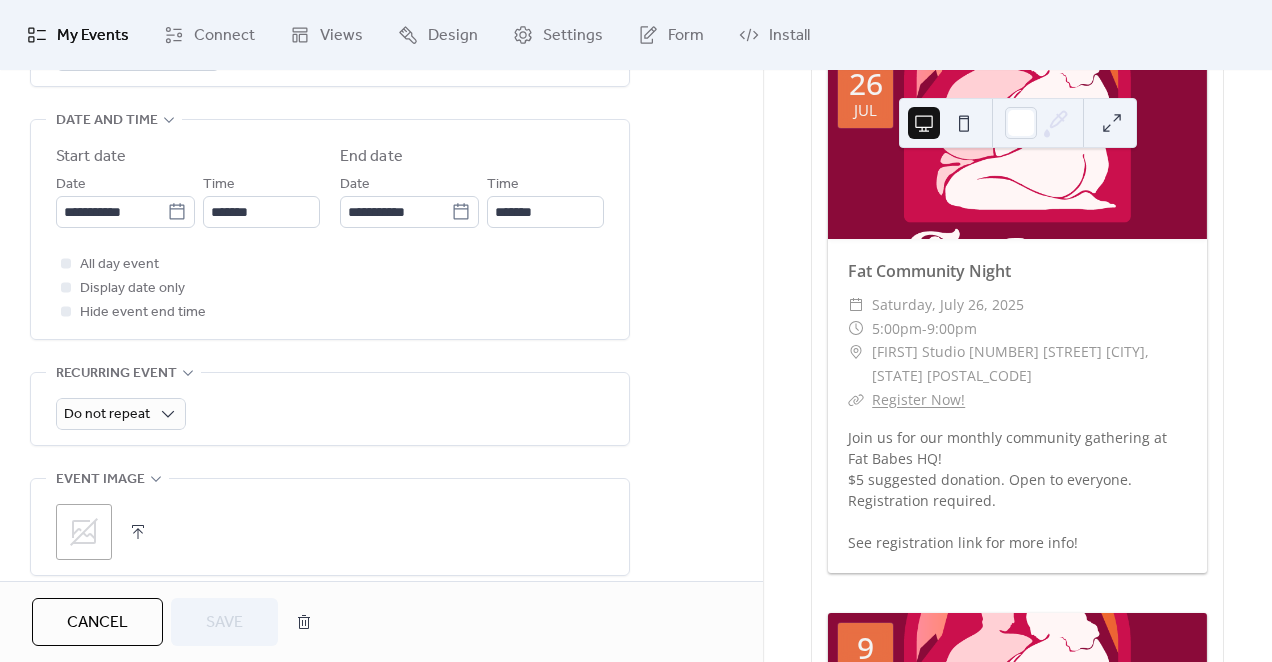 scroll, scrollTop: 644, scrollLeft: 0, axis: vertical 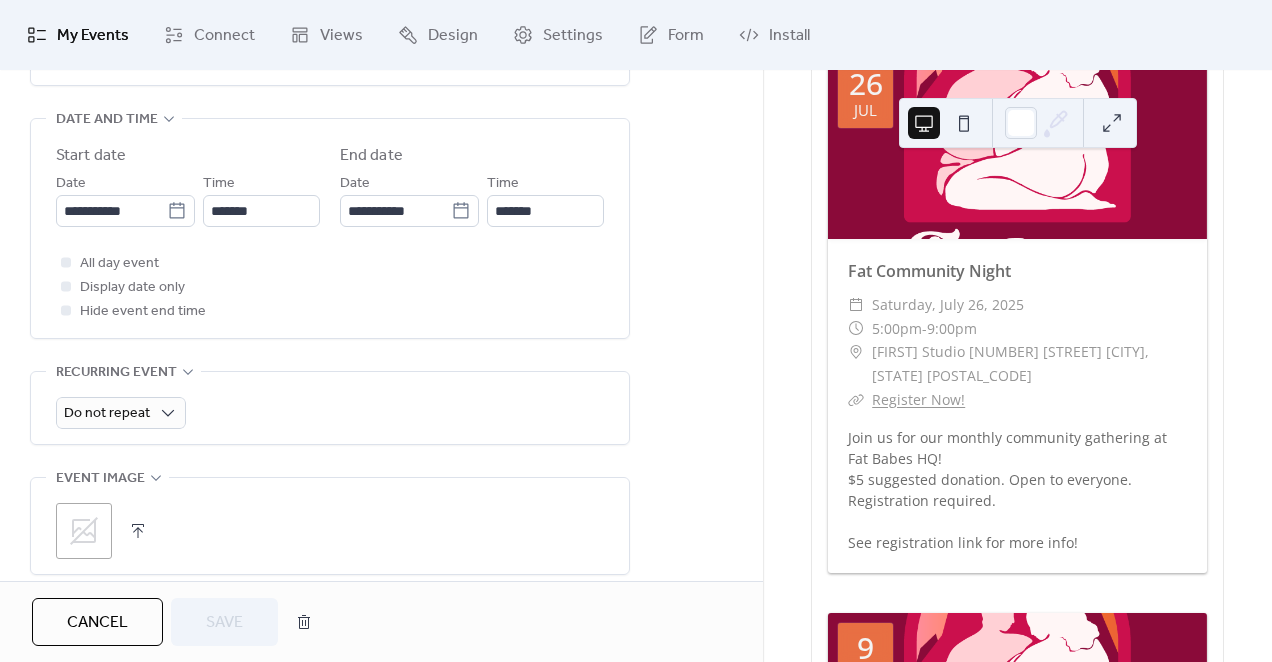 click 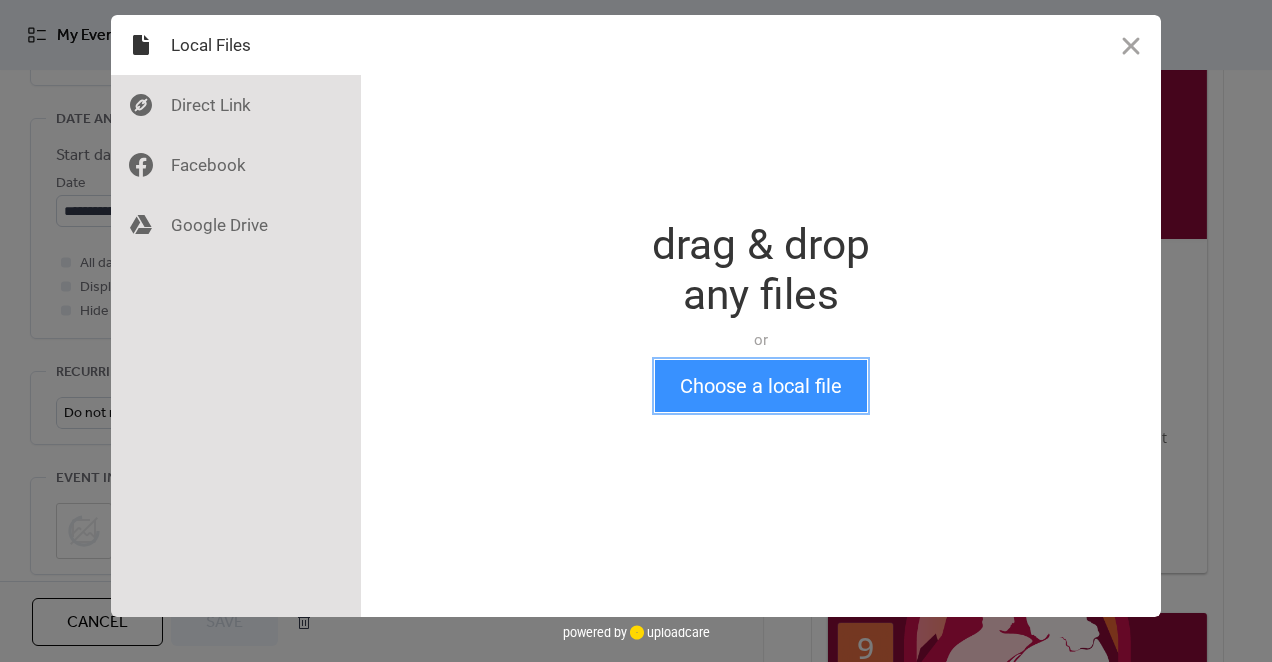 click on "Choose a local file" at bounding box center [761, 386] 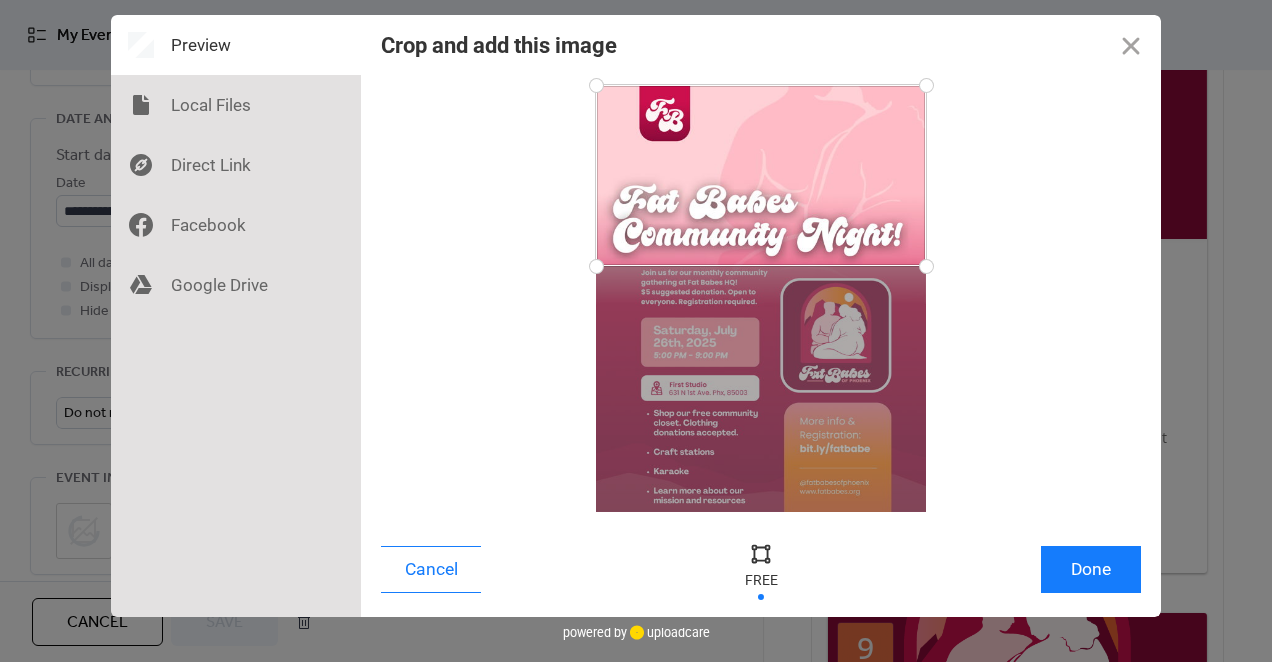 drag, startPoint x: 927, startPoint y: 512, endPoint x: 951, endPoint y: 266, distance: 247.16795 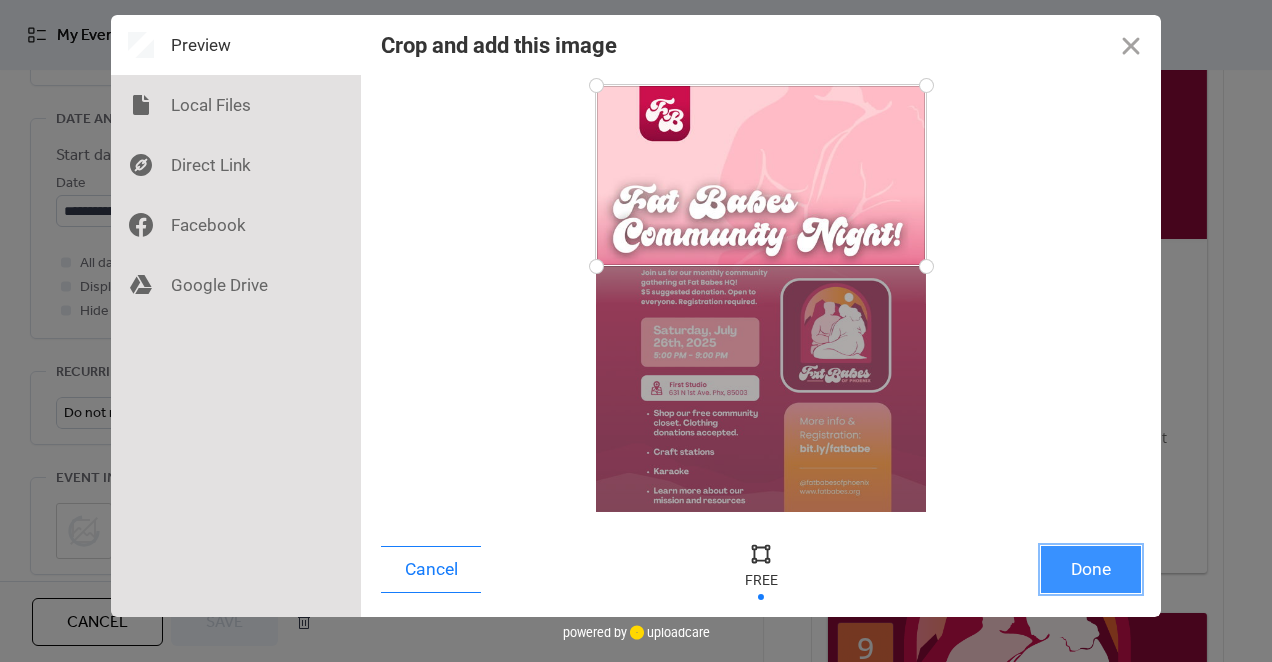click on "Done" at bounding box center [1091, 569] 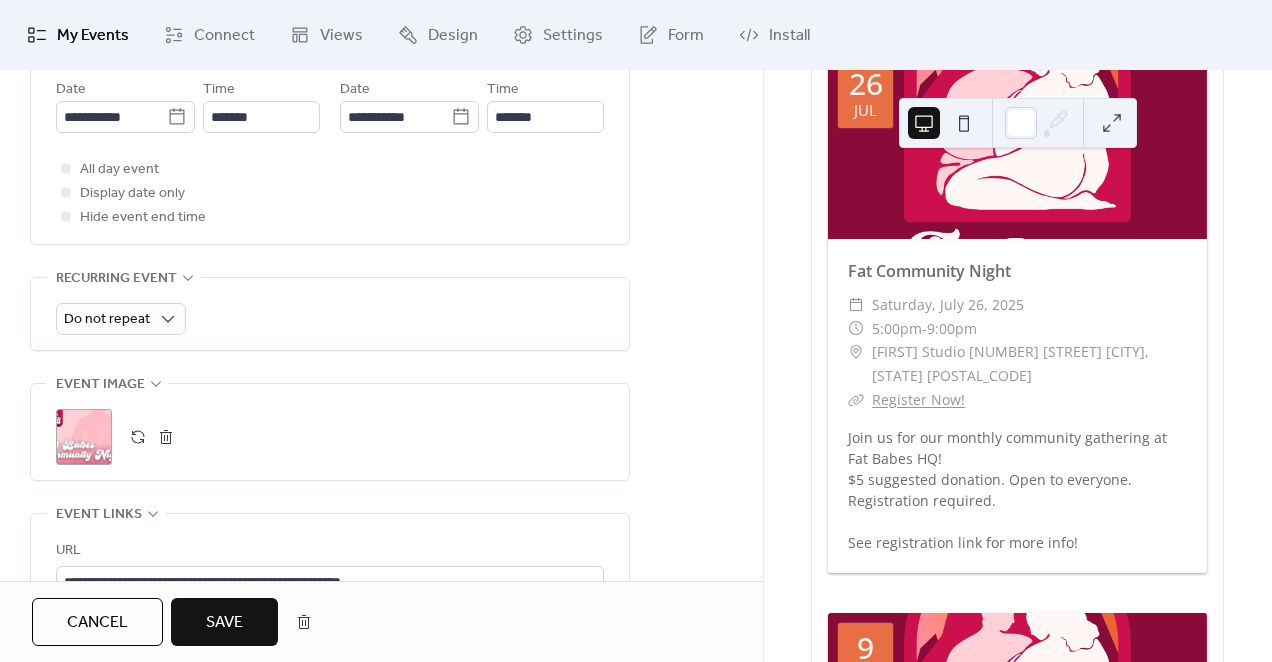 scroll, scrollTop: 800, scrollLeft: 0, axis: vertical 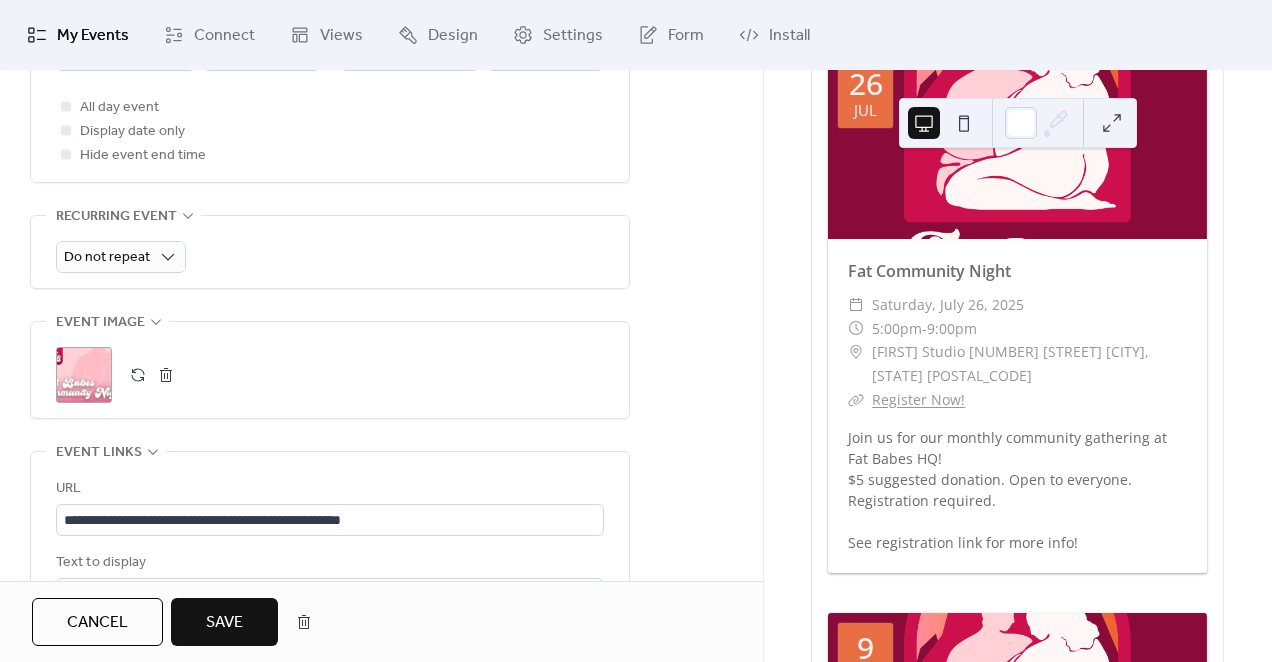 click on "Save" at bounding box center (224, 623) 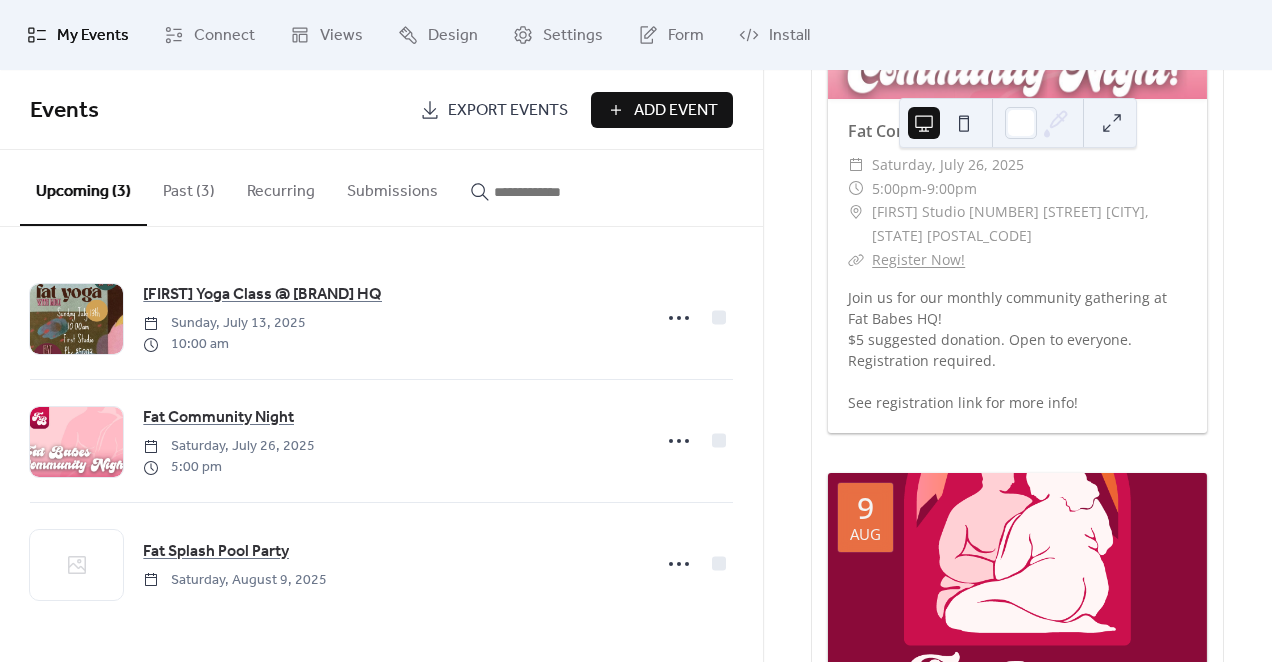 scroll, scrollTop: 1091, scrollLeft: 0, axis: vertical 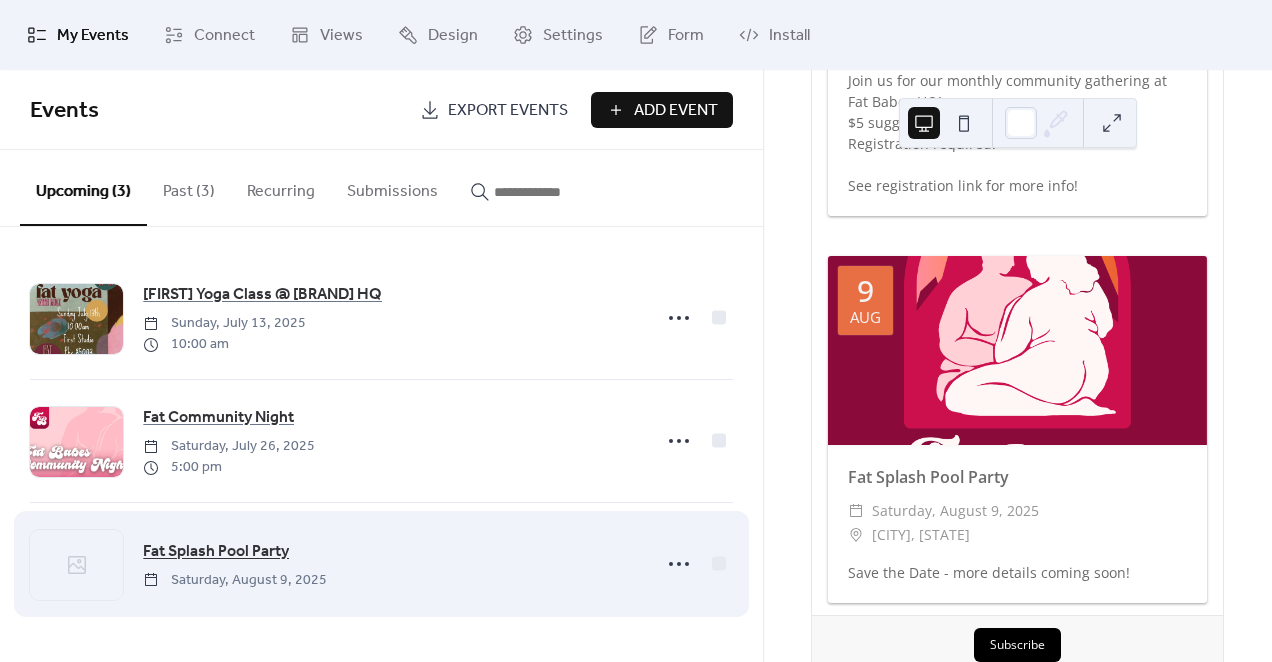 click on "Fat Splash Pool Party" at bounding box center [216, 552] 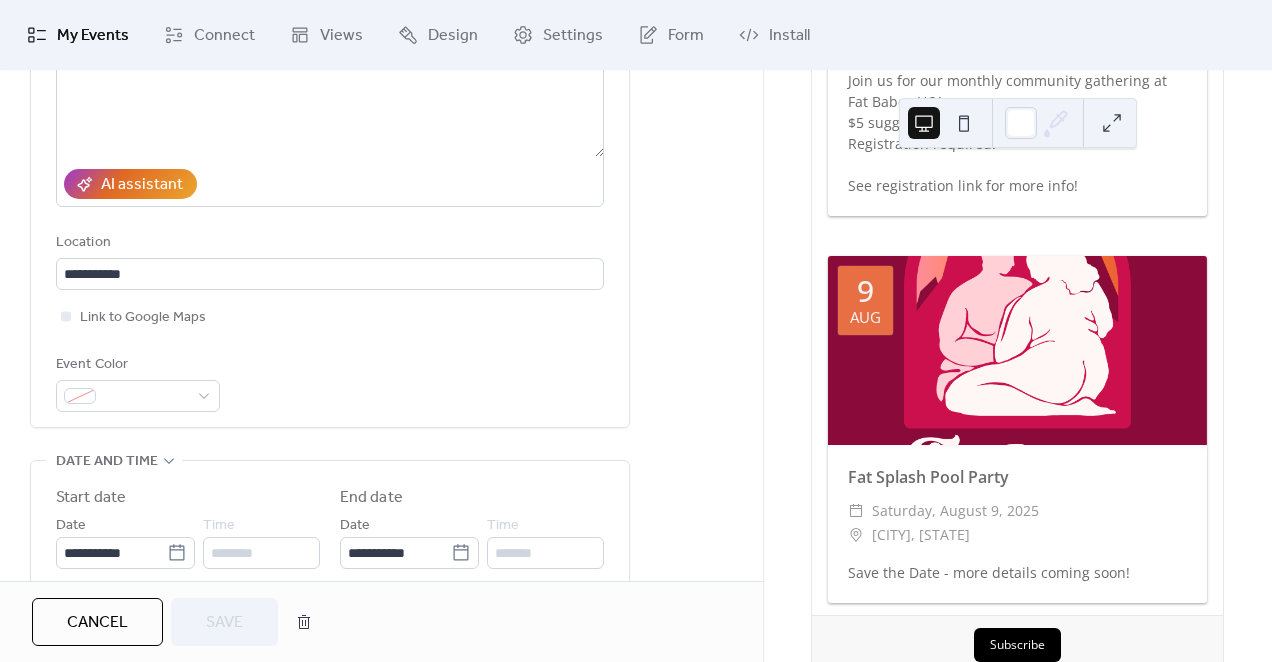 scroll, scrollTop: 290, scrollLeft: 0, axis: vertical 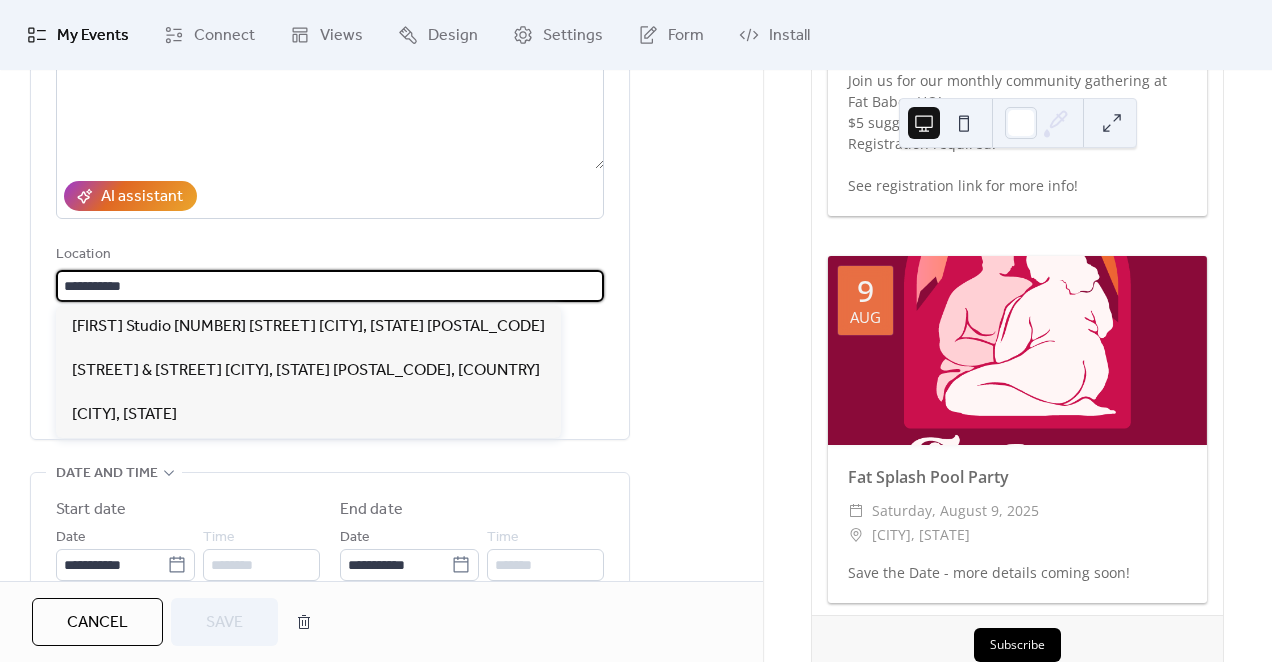 drag, startPoint x: 203, startPoint y: 289, endPoint x: -41, endPoint y: 281, distance: 244.13112 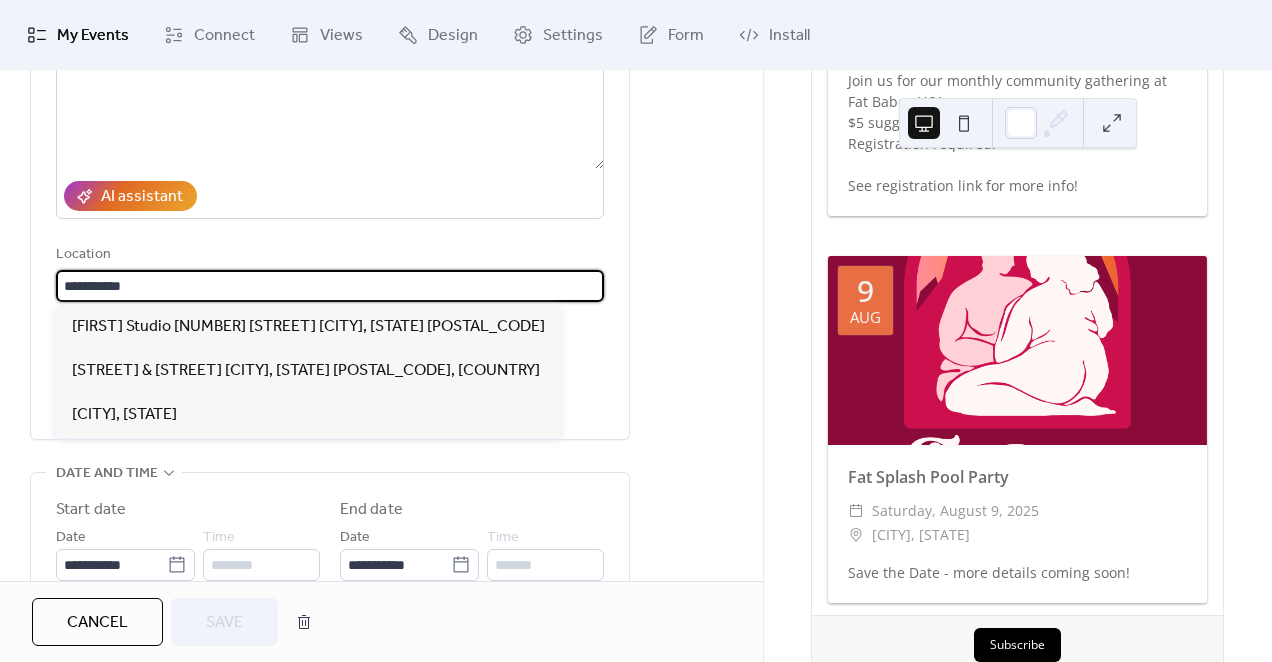 click on "**********" at bounding box center (636, 331) 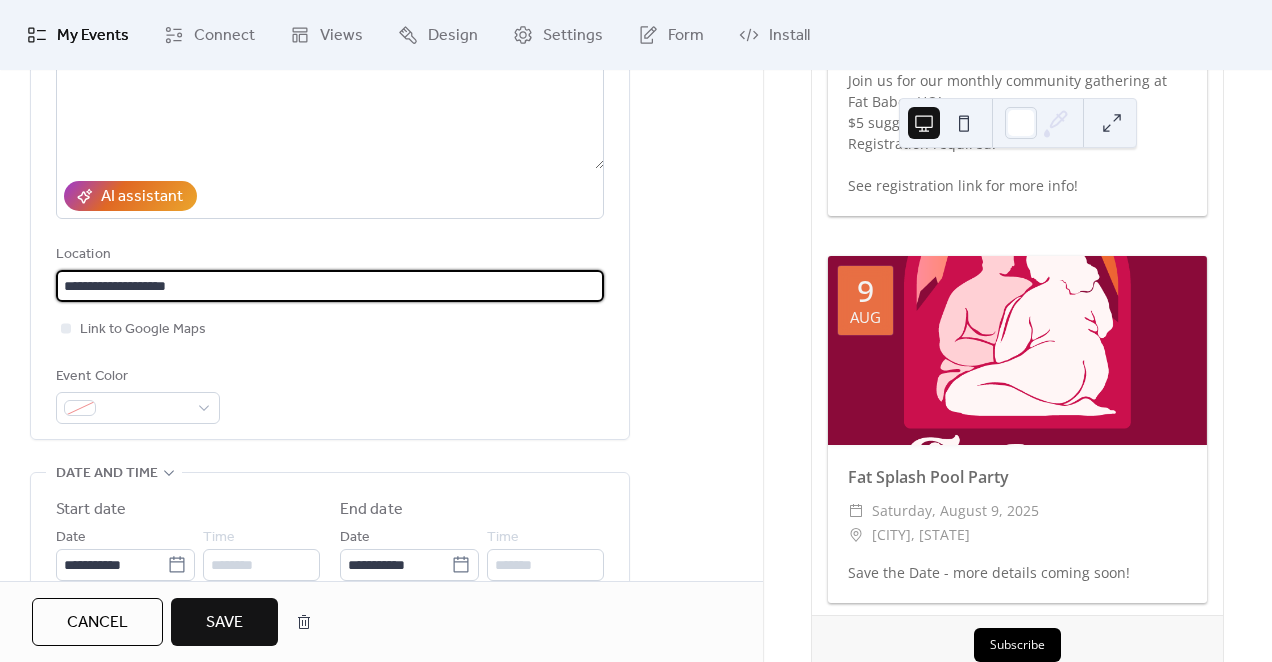 type on "**********" 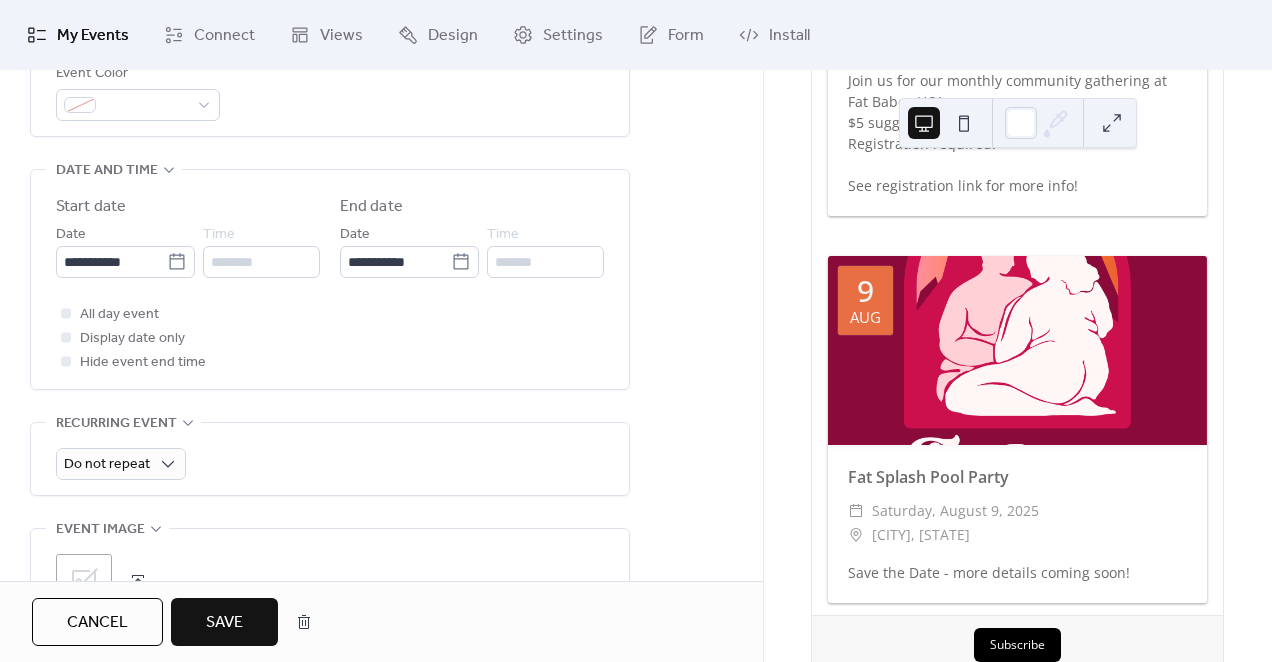 scroll, scrollTop: 601, scrollLeft: 0, axis: vertical 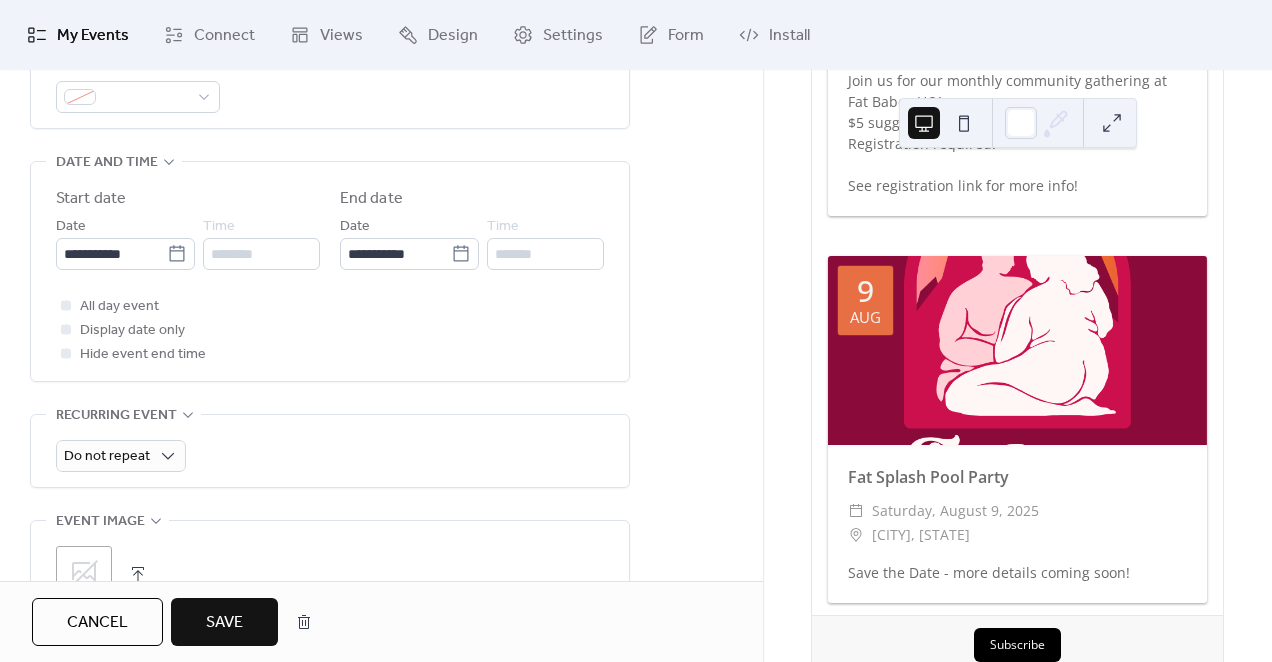 click on "********" at bounding box center (261, 254) 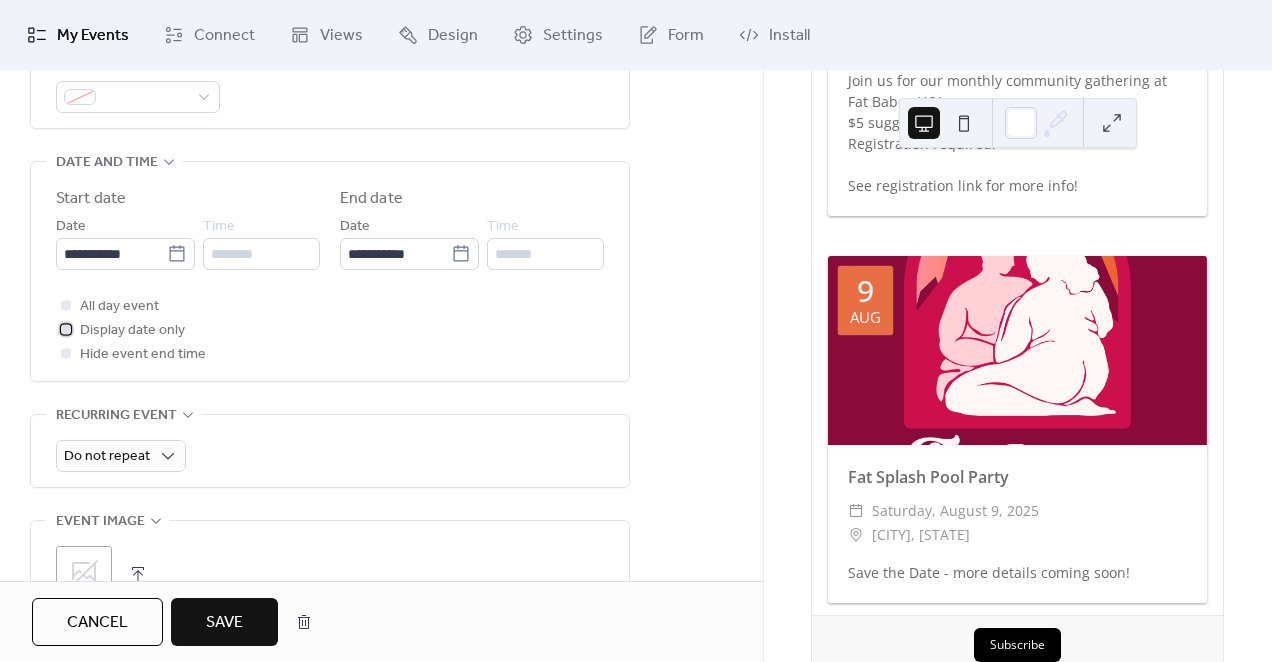 click at bounding box center [66, 329] 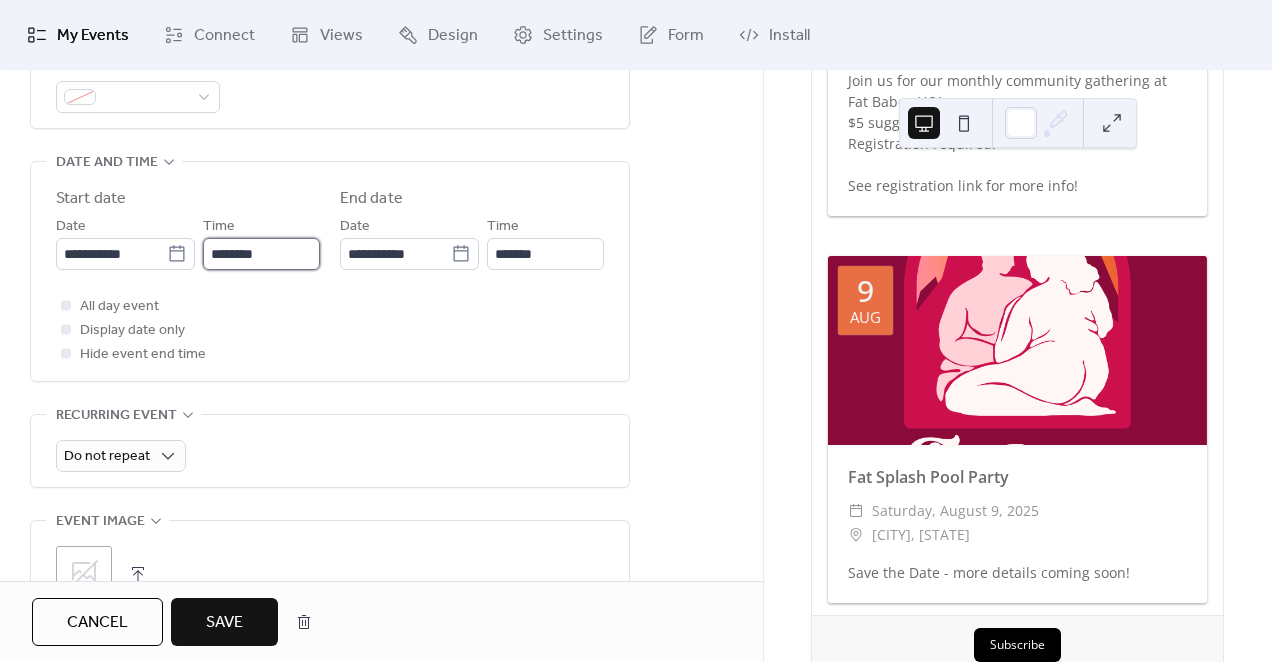 click on "********" at bounding box center [261, 254] 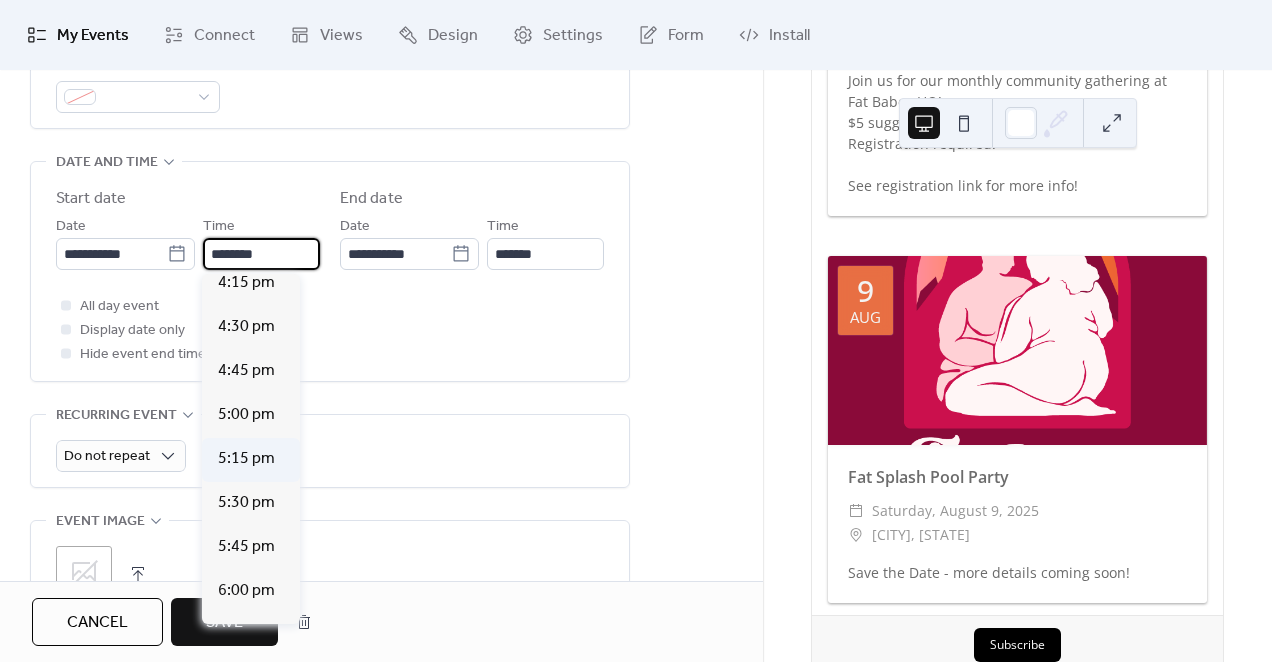 scroll, scrollTop: 2883, scrollLeft: 0, axis: vertical 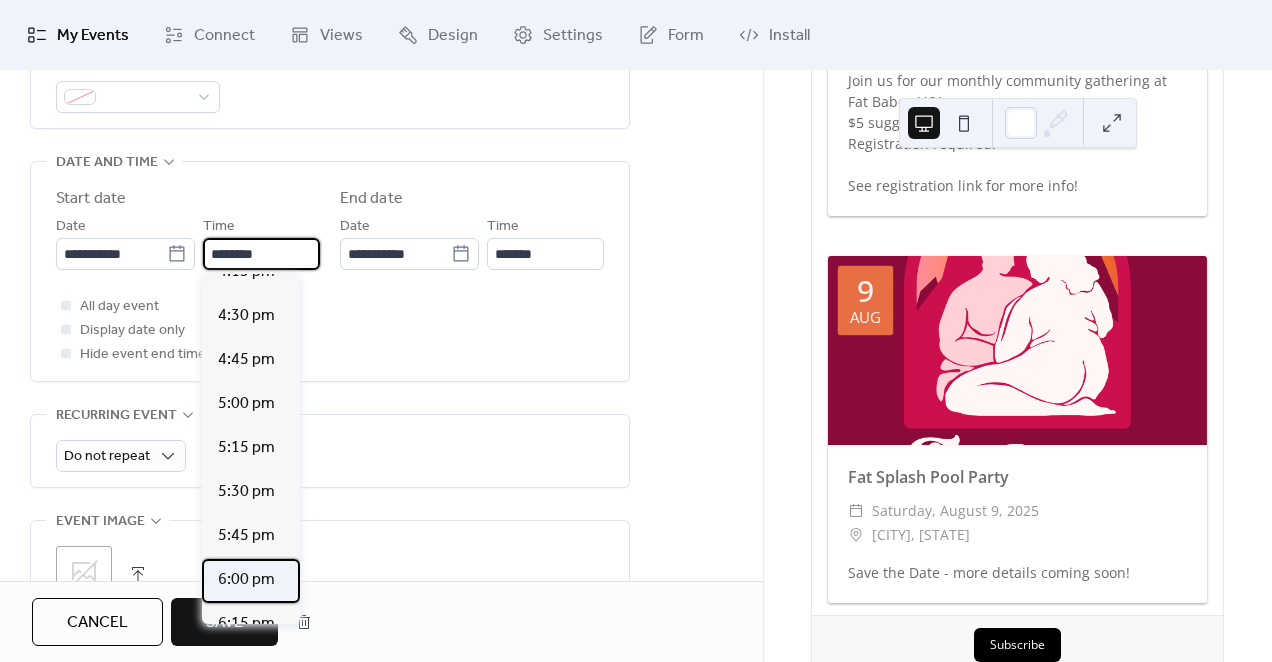 click on "6:00 pm" at bounding box center [246, 580] 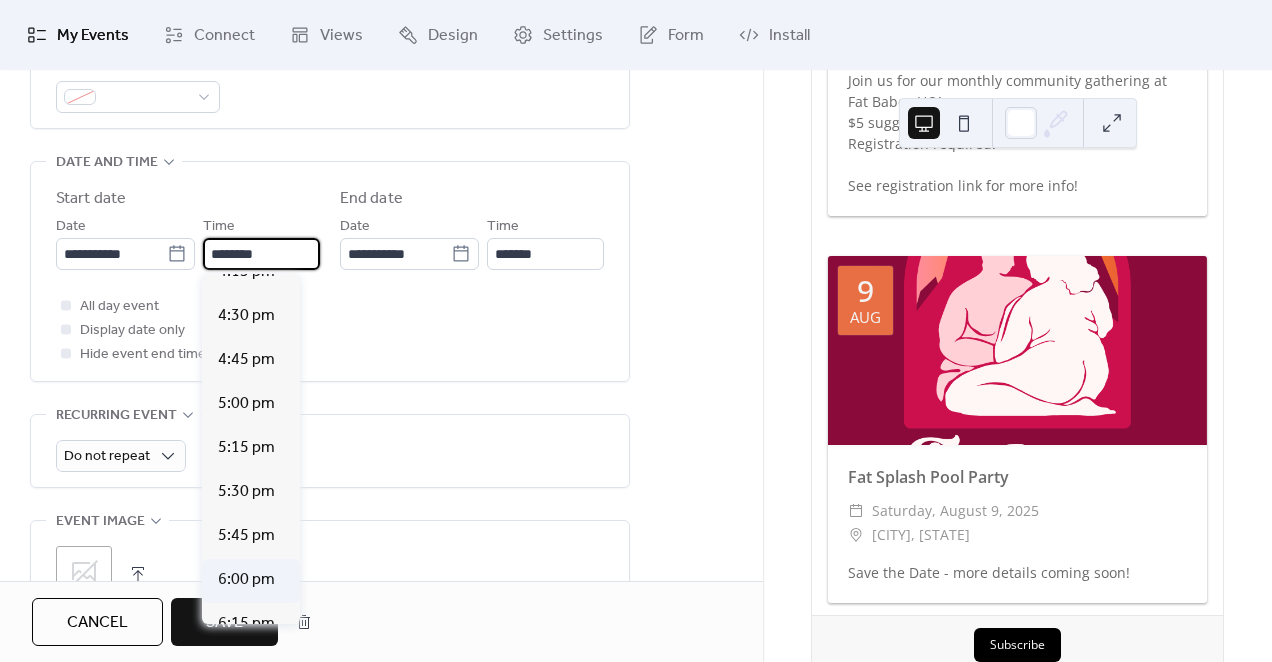 type on "*******" 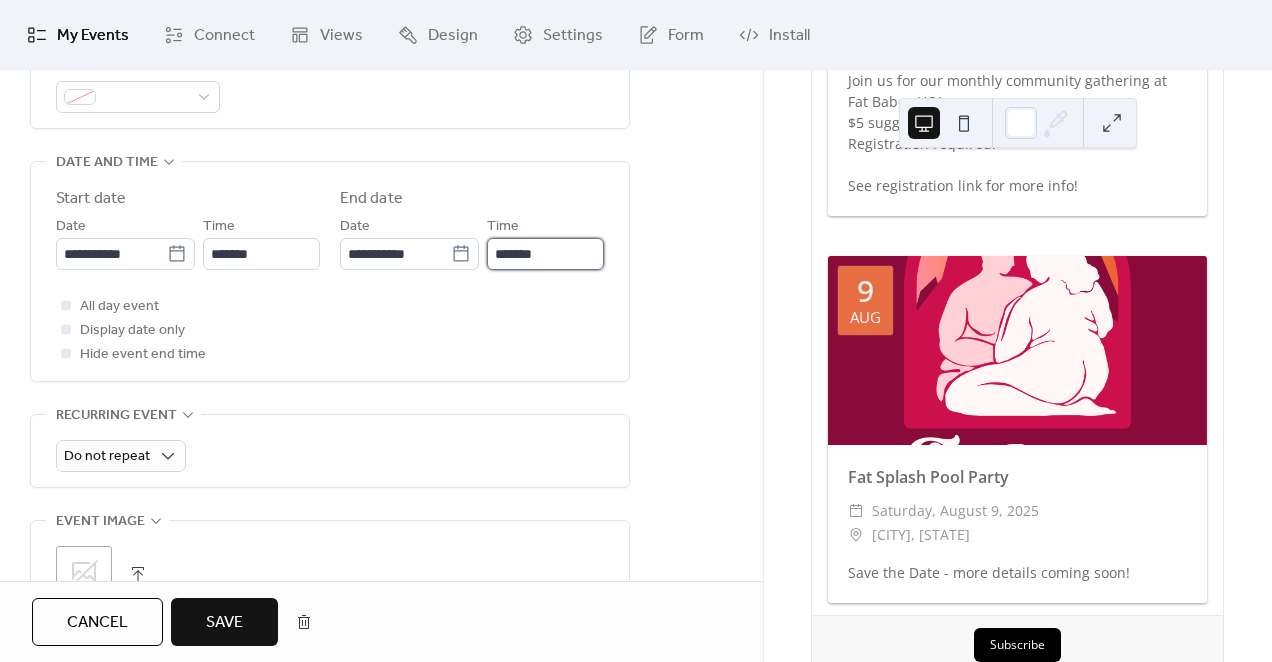 click on "*******" at bounding box center [545, 254] 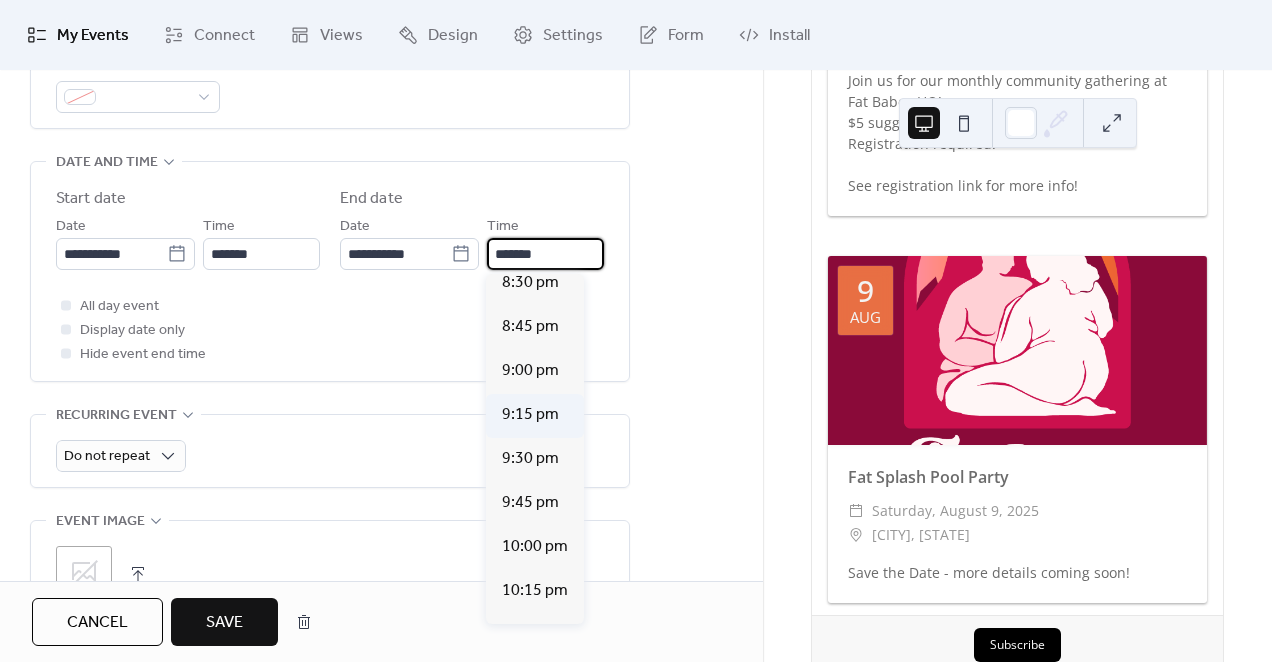 scroll, scrollTop: 414, scrollLeft: 0, axis: vertical 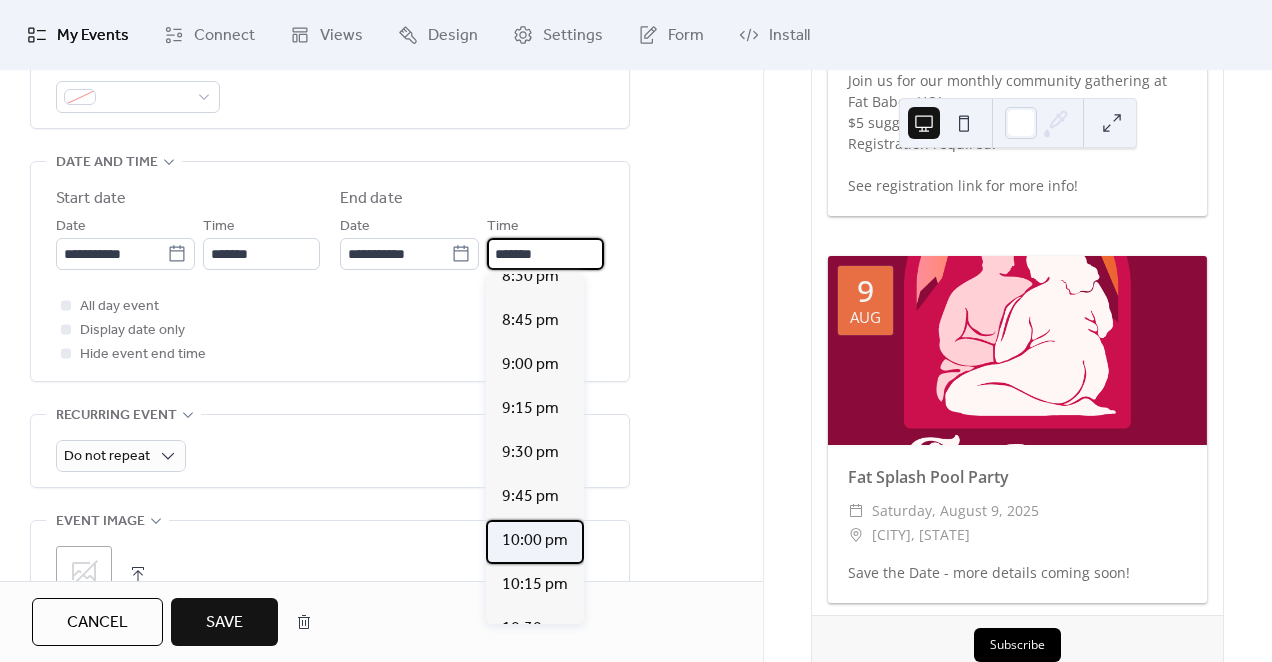 click on "10:00 pm" at bounding box center [535, 541] 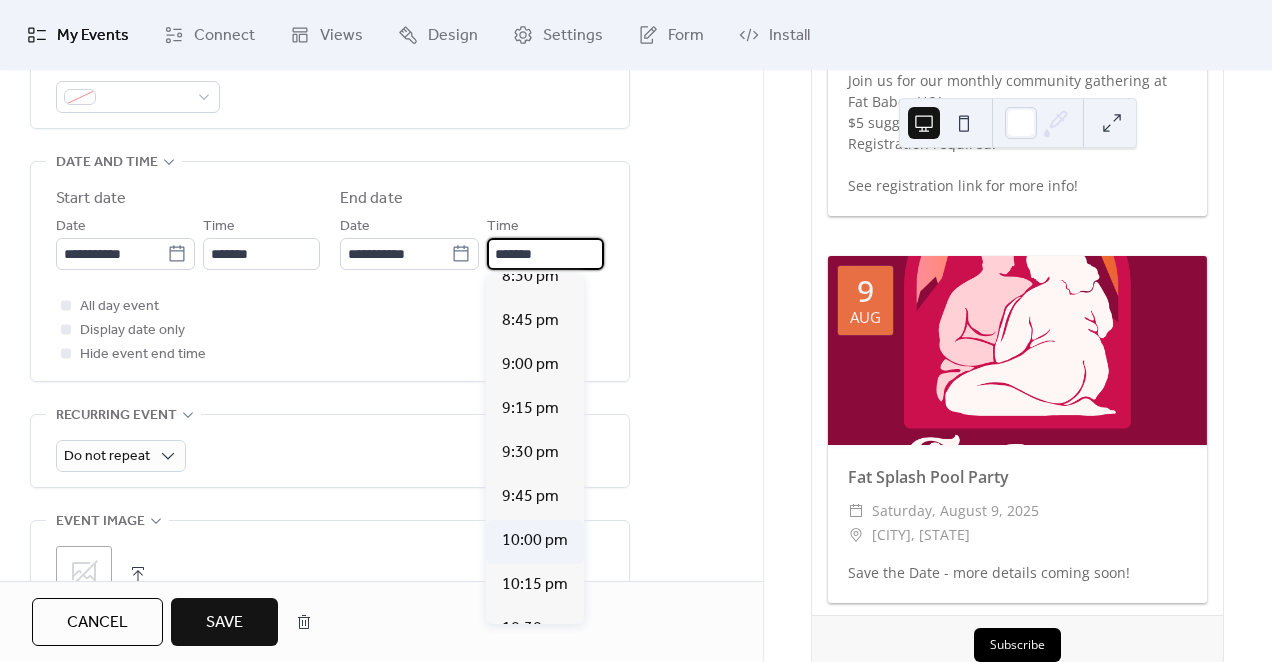 type on "********" 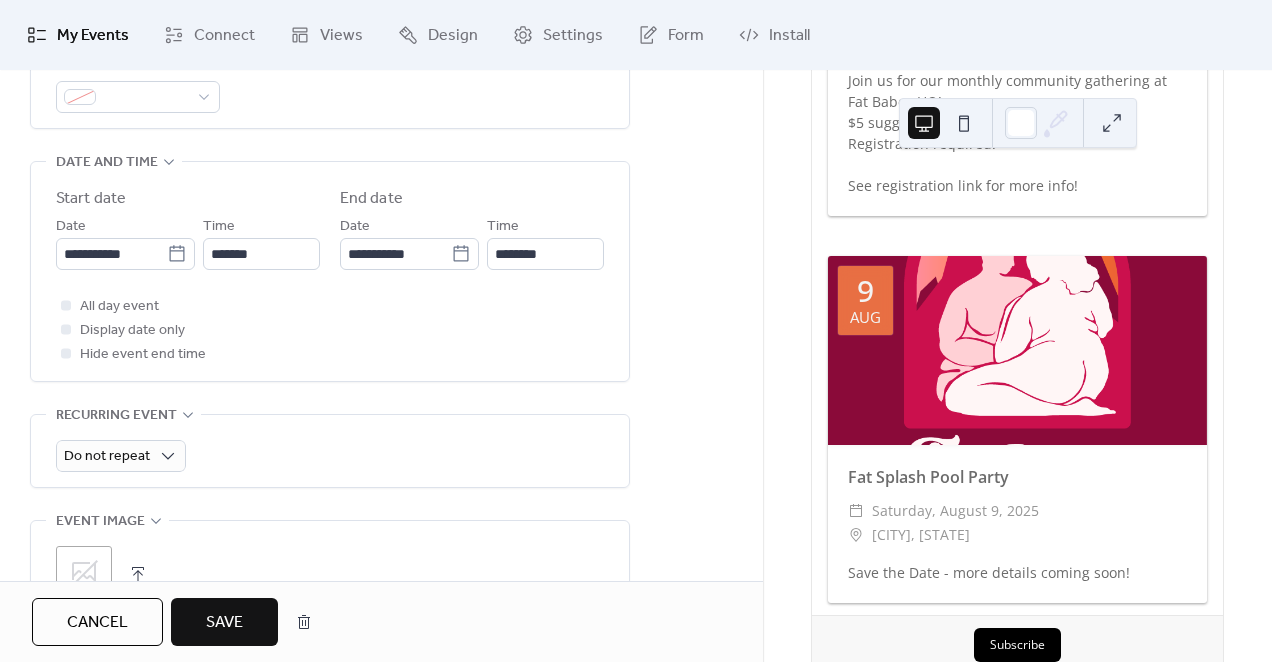 click on "All day event Display date only Hide event end time" at bounding box center (330, 330) 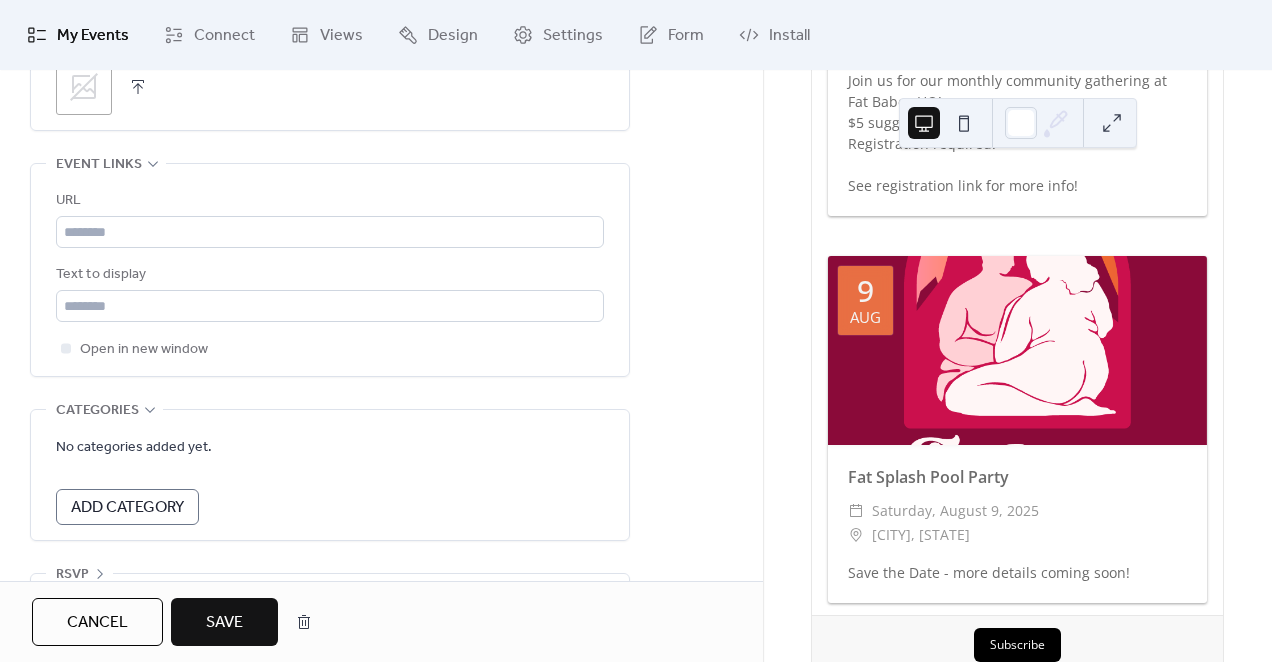 scroll, scrollTop: 1094, scrollLeft: 0, axis: vertical 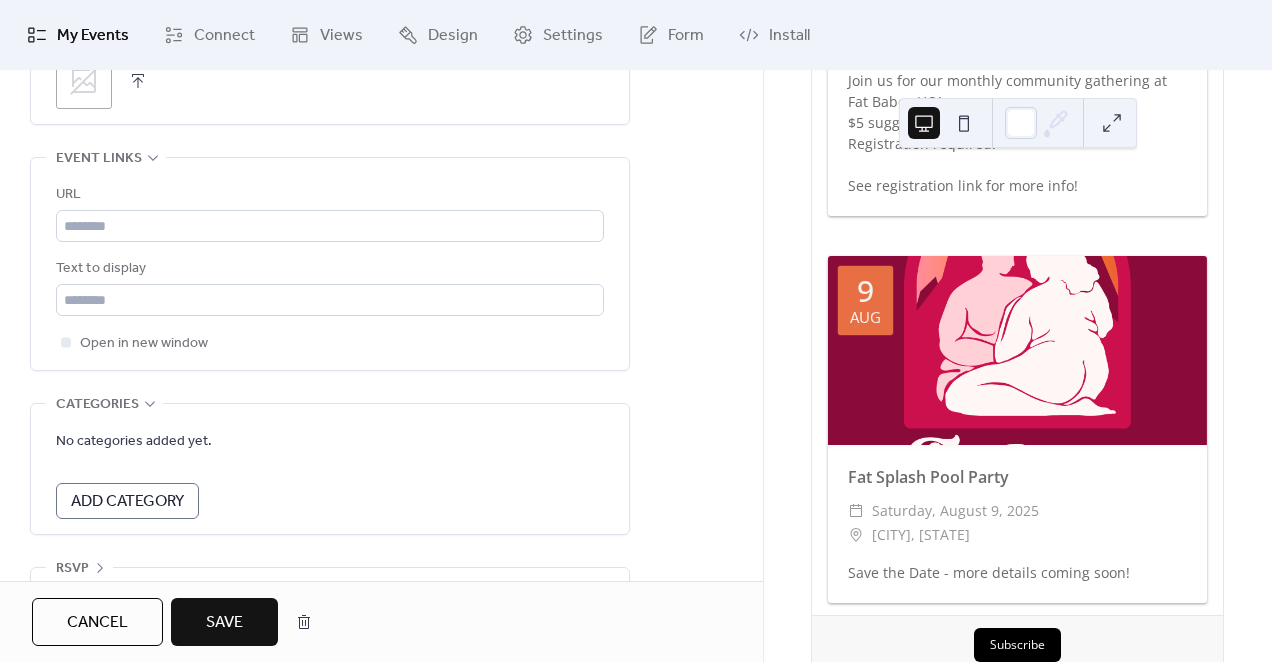 click on "Save" at bounding box center [224, 623] 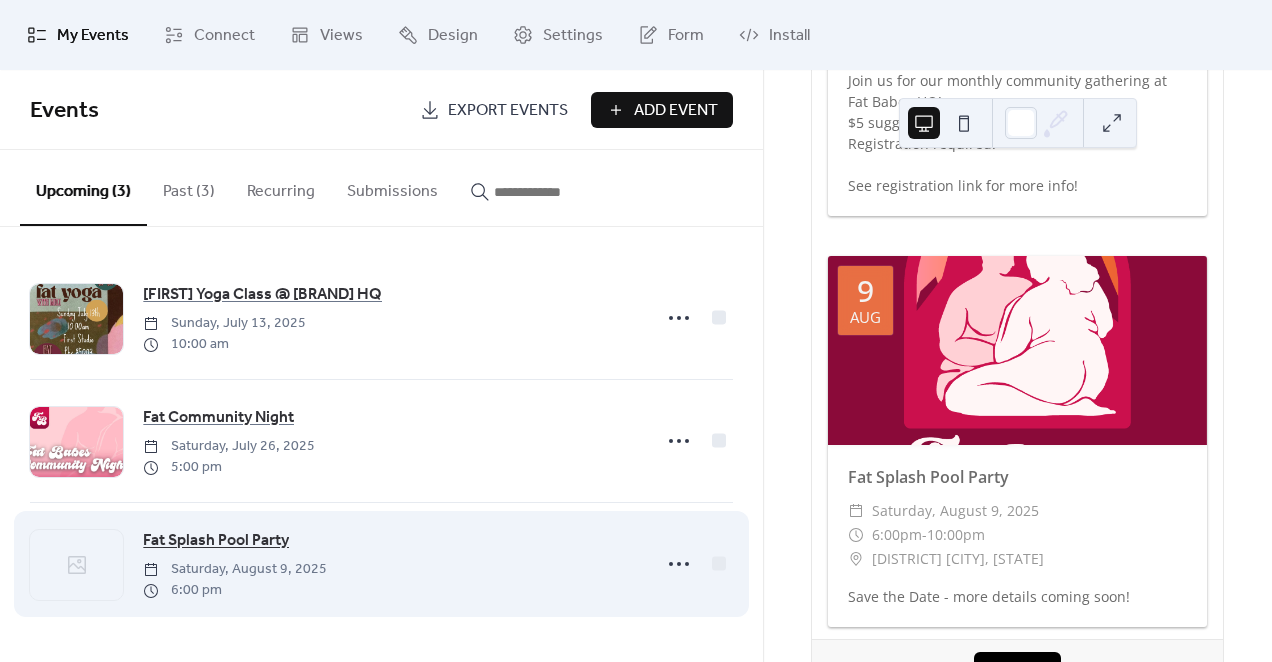 click on "Fat Splash Pool Party" at bounding box center [216, 541] 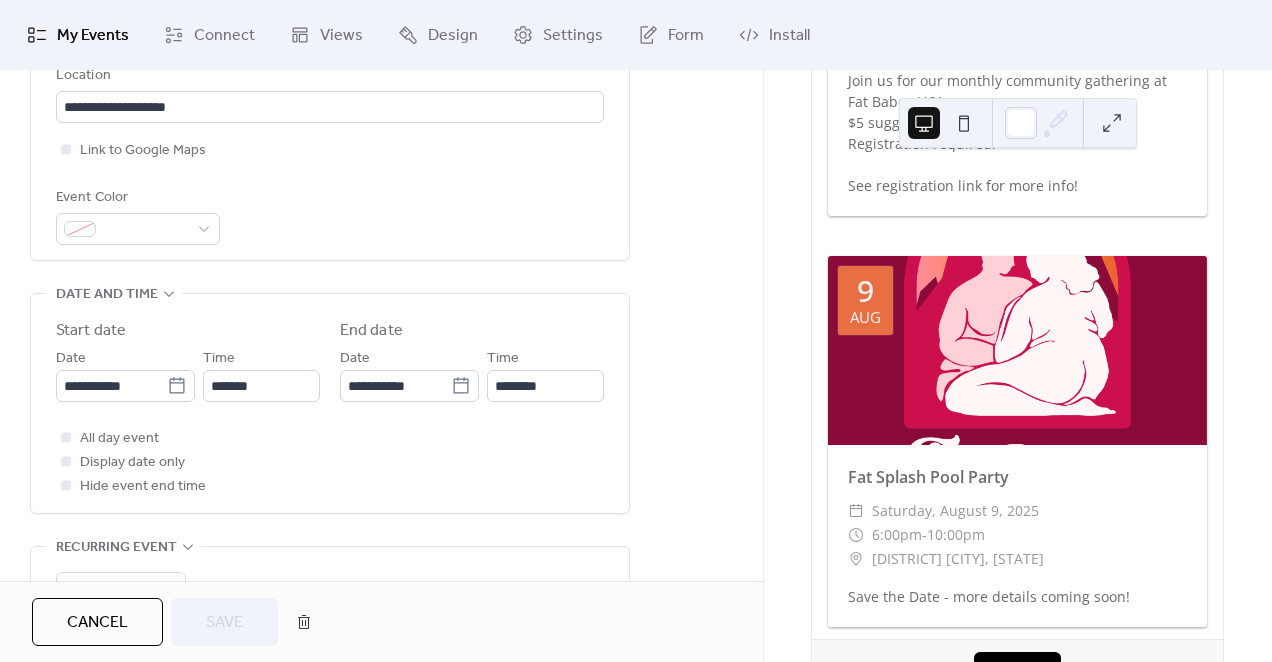 scroll, scrollTop: 485, scrollLeft: 0, axis: vertical 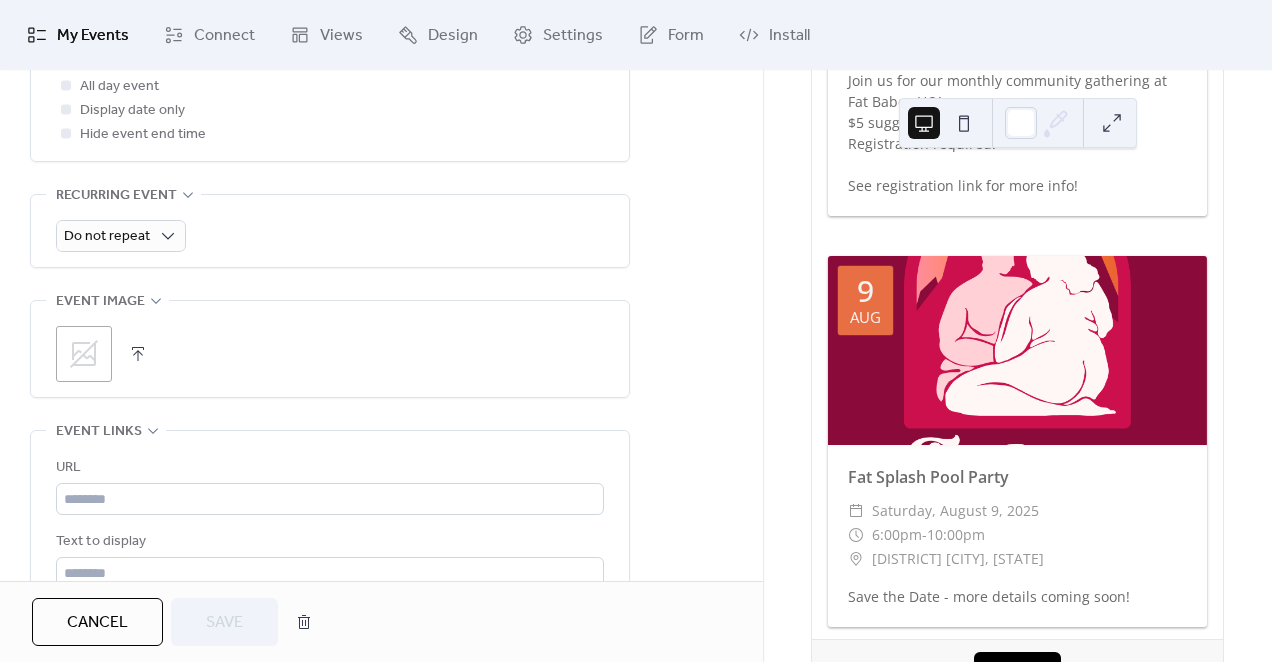 click 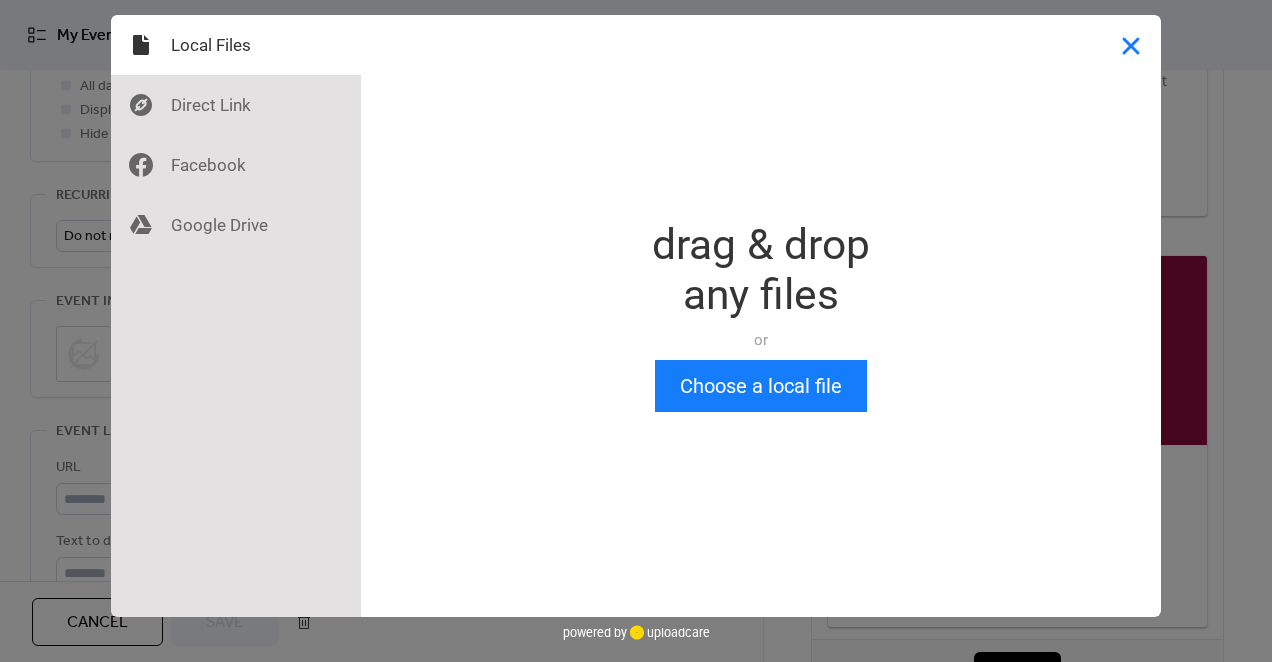 click at bounding box center (1131, 45) 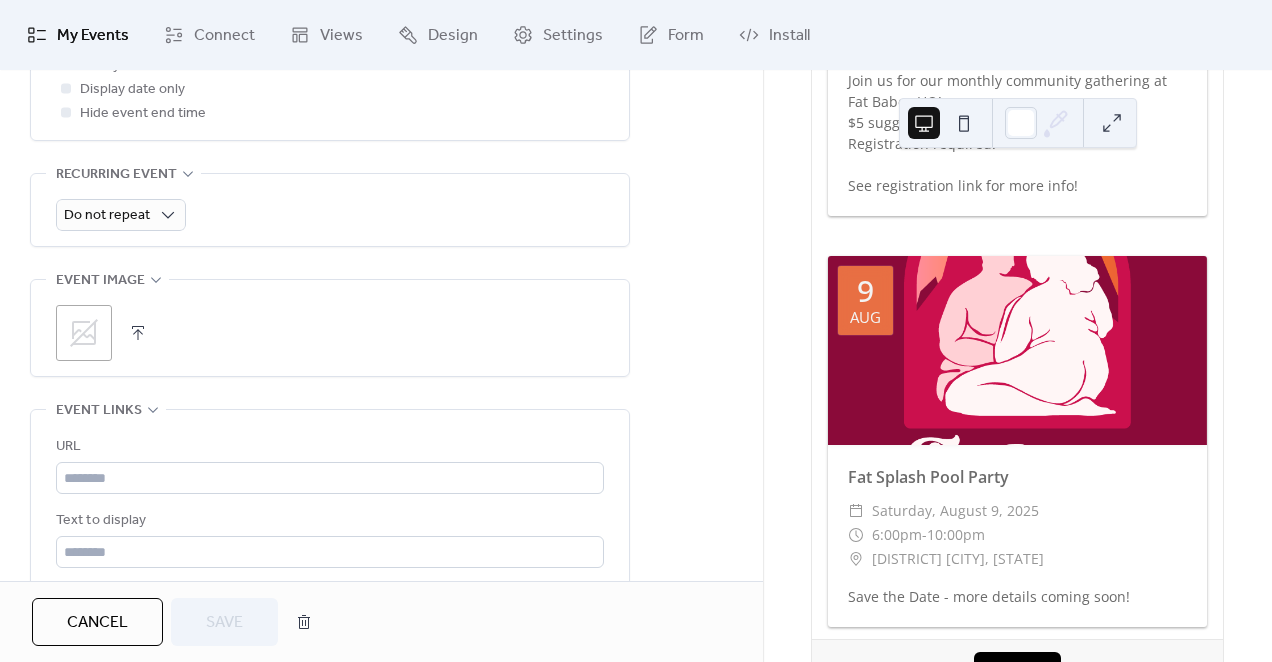 scroll, scrollTop: 861, scrollLeft: 0, axis: vertical 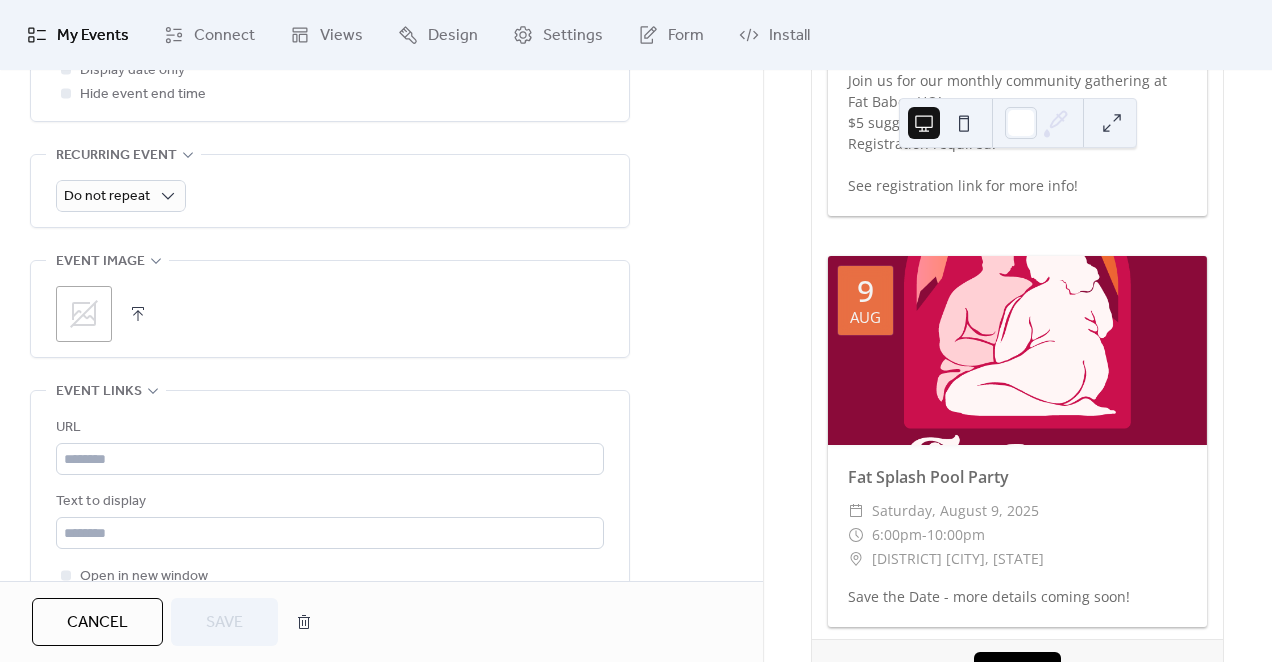 click on "Cancel" at bounding box center [97, 623] 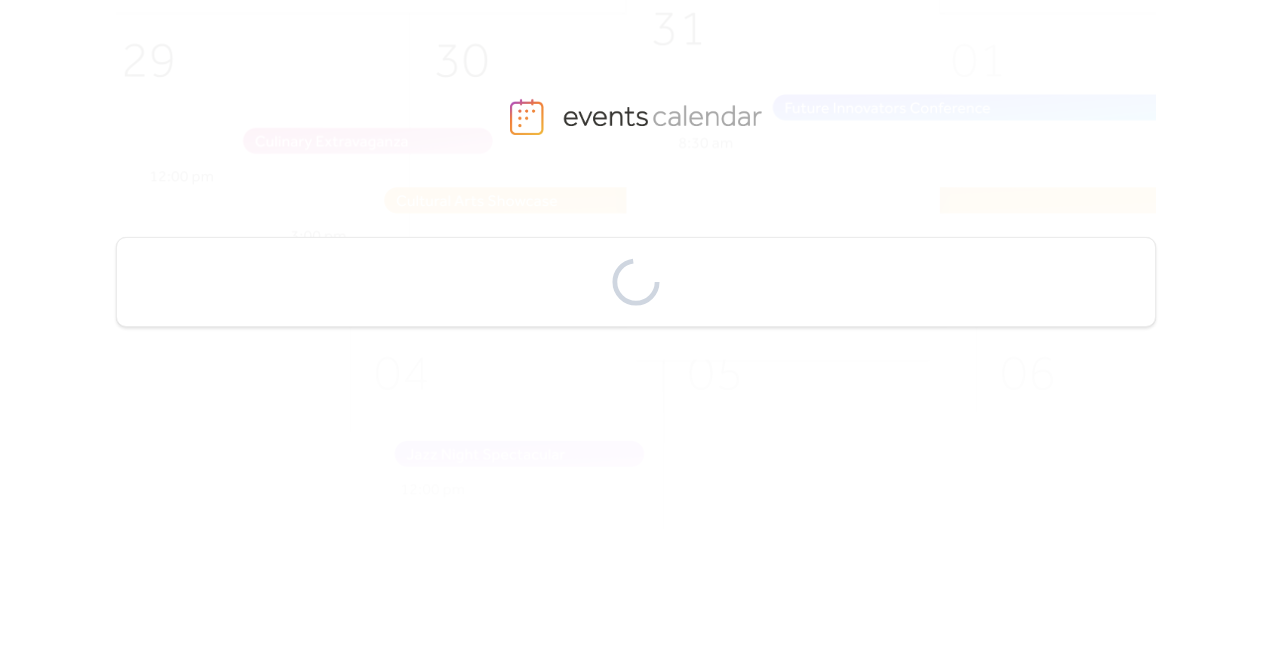 scroll, scrollTop: 0, scrollLeft: 0, axis: both 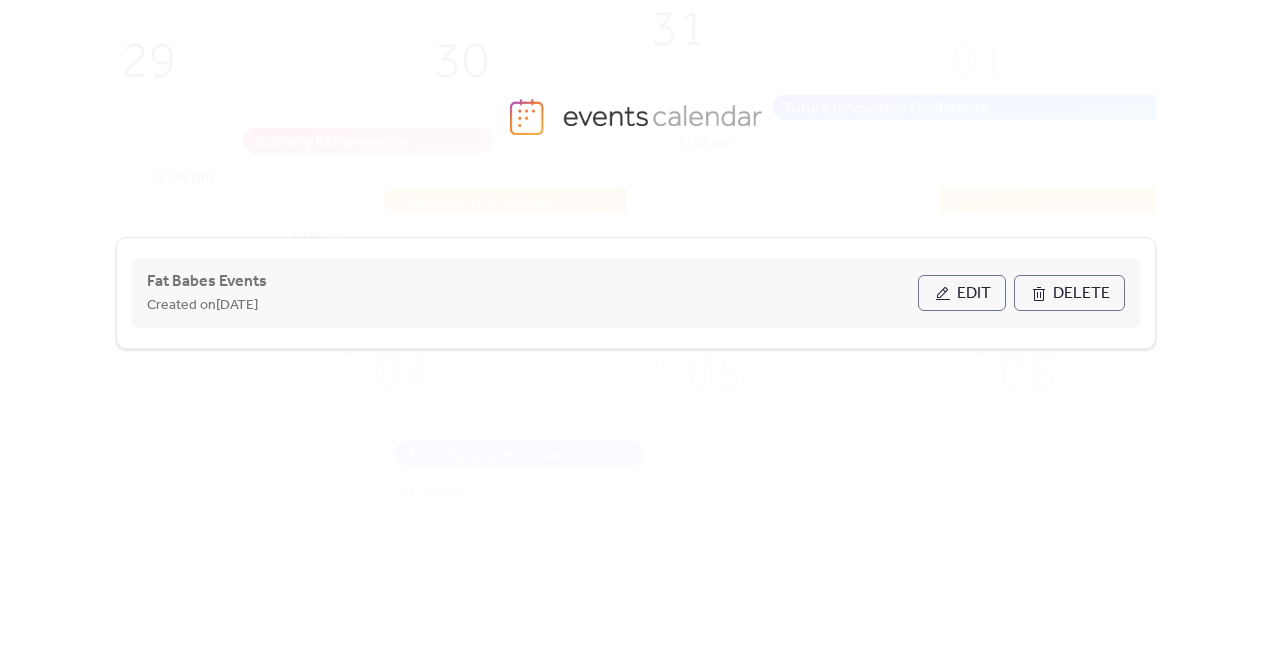 click on "Edit" at bounding box center [974, 294] 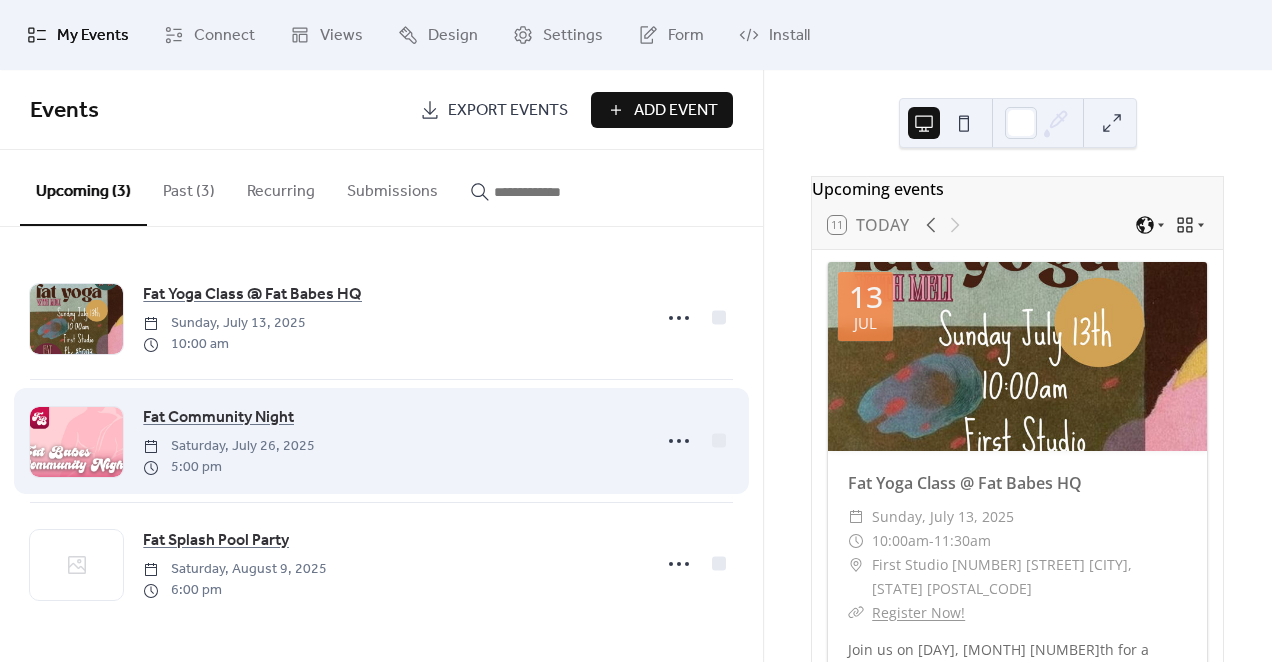 click on "Fat Community Night [DAY], [MONTH] [NUMBER], [YEAR] [TIME]" at bounding box center [391, 441] 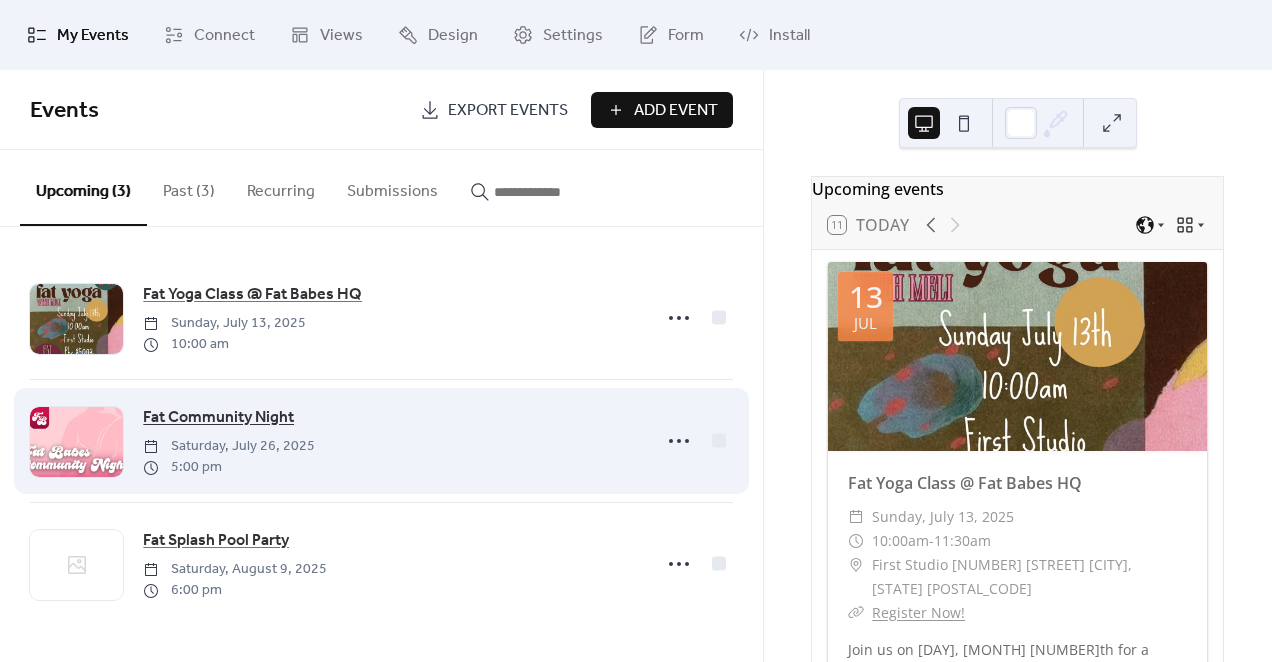click on "Fat Community Night" at bounding box center [218, 418] 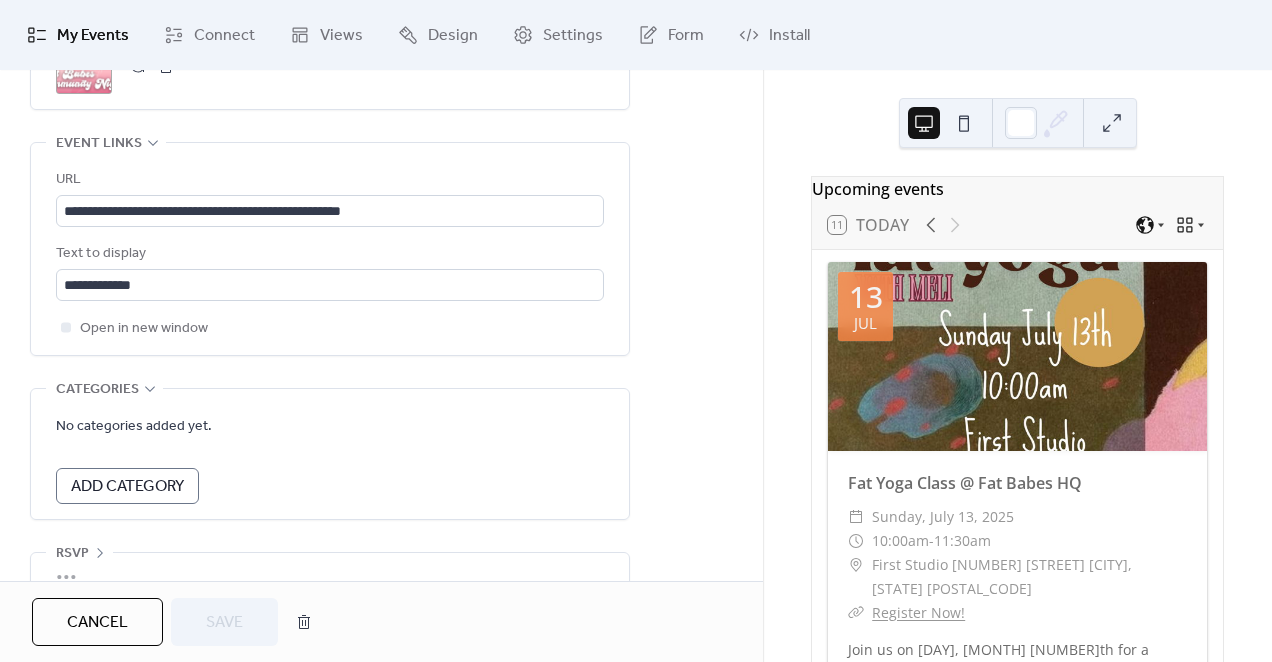 scroll, scrollTop: 1139, scrollLeft: 0, axis: vertical 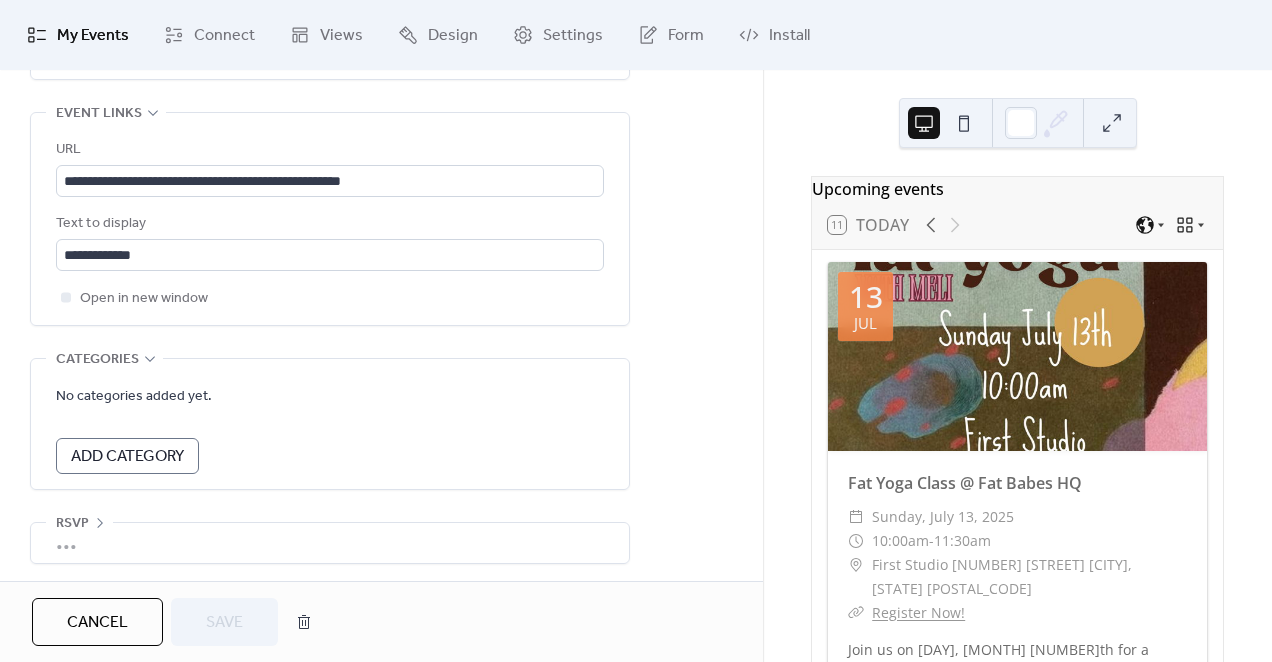 click on "Cancel" at bounding box center (97, 623) 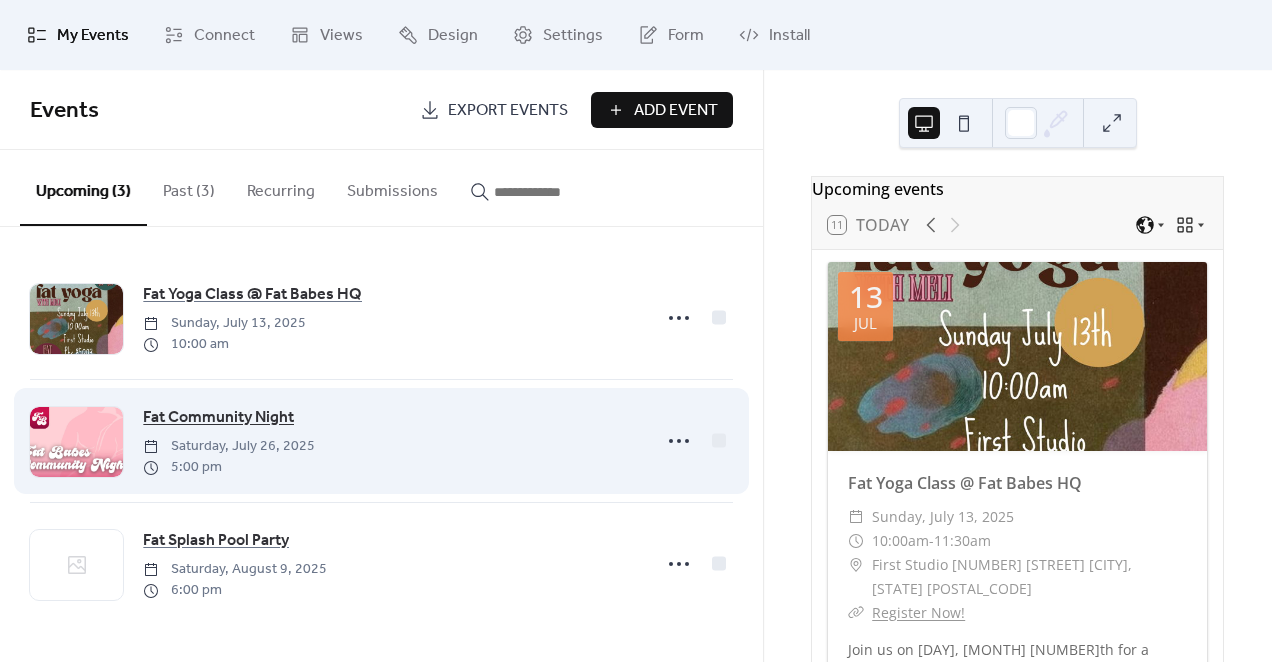 click on "Fat Community Night" at bounding box center (218, 418) 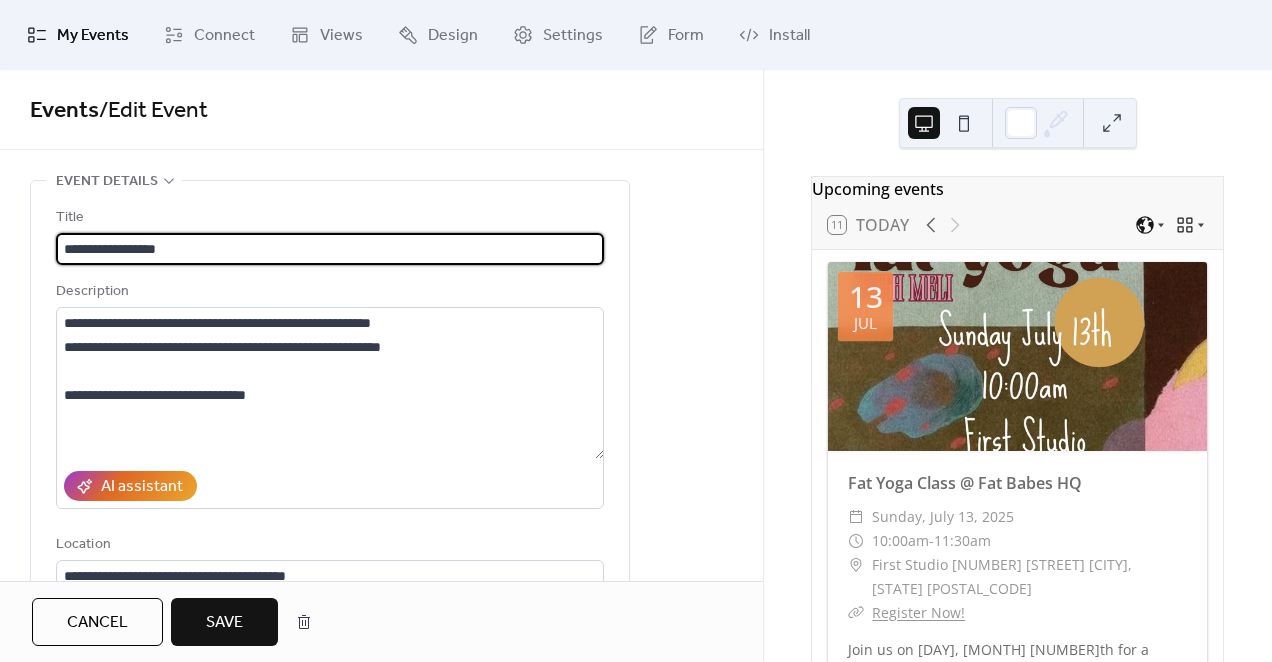 type on "**********" 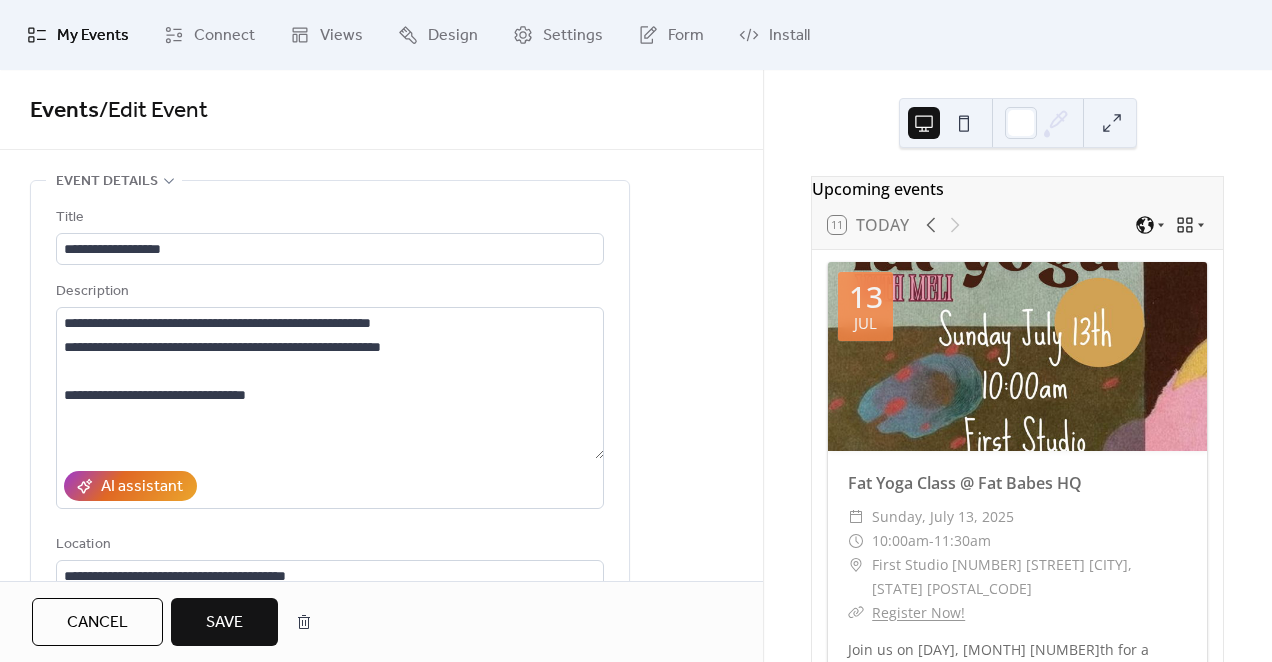 click on "Save" at bounding box center (224, 623) 